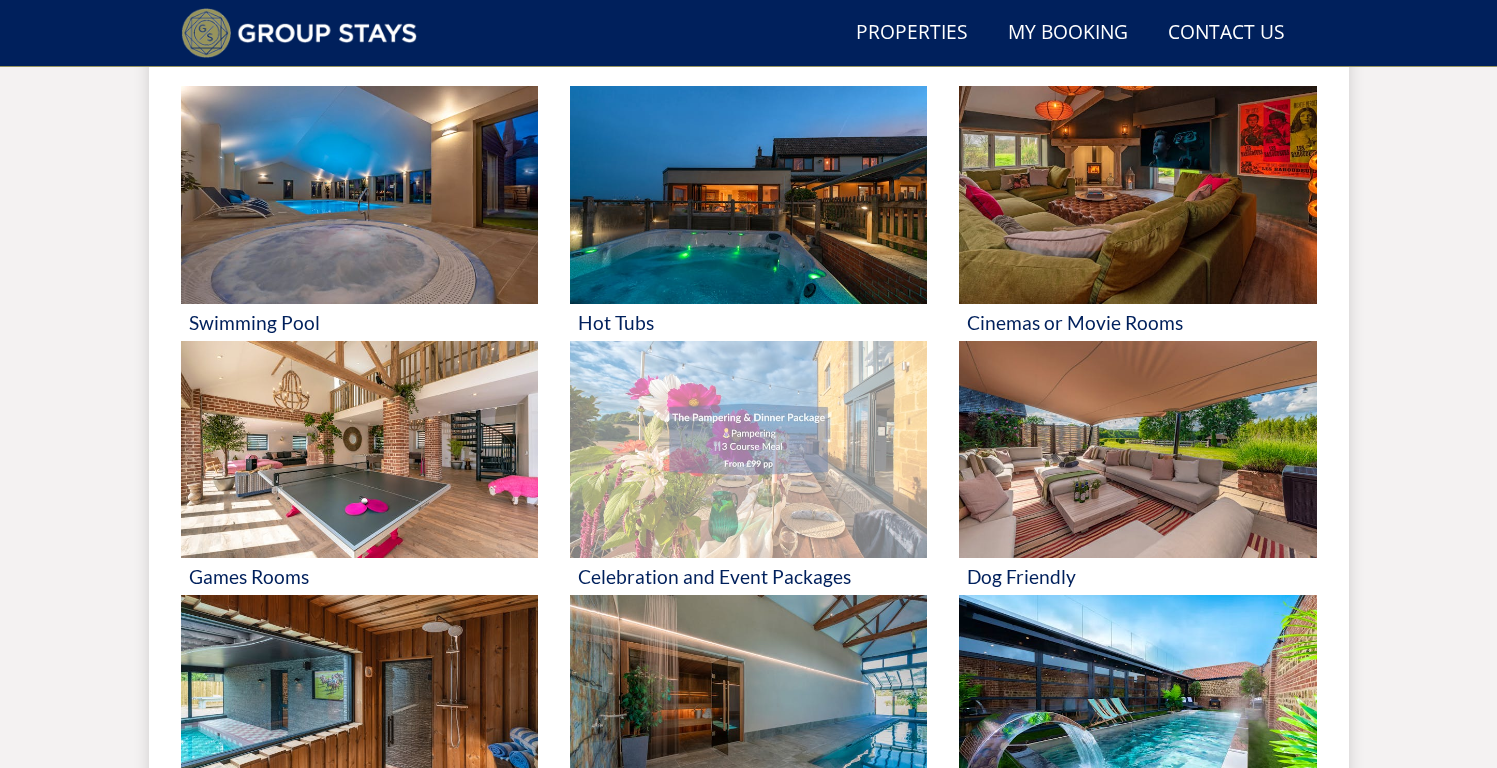 scroll, scrollTop: 828, scrollLeft: 0, axis: vertical 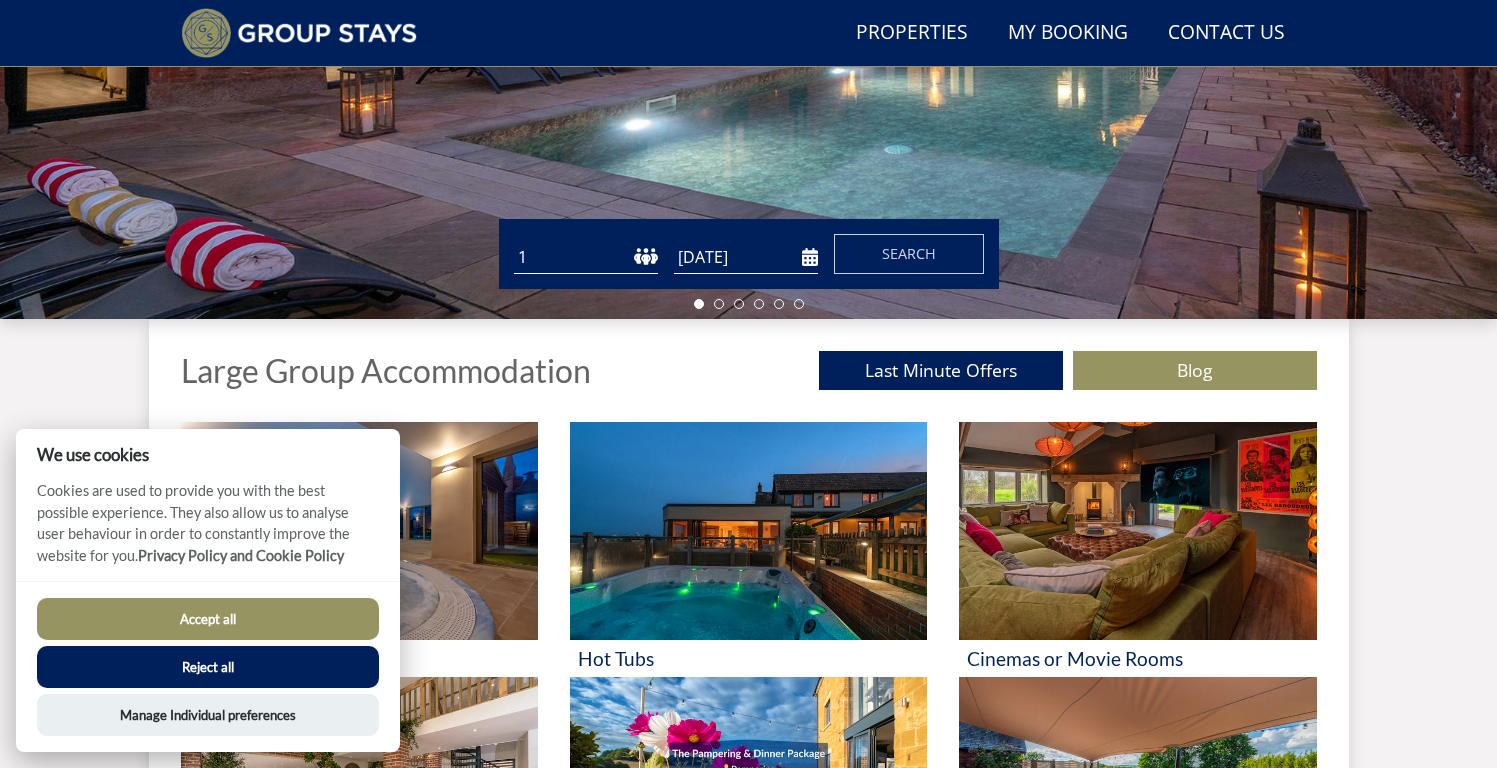 select on "20" 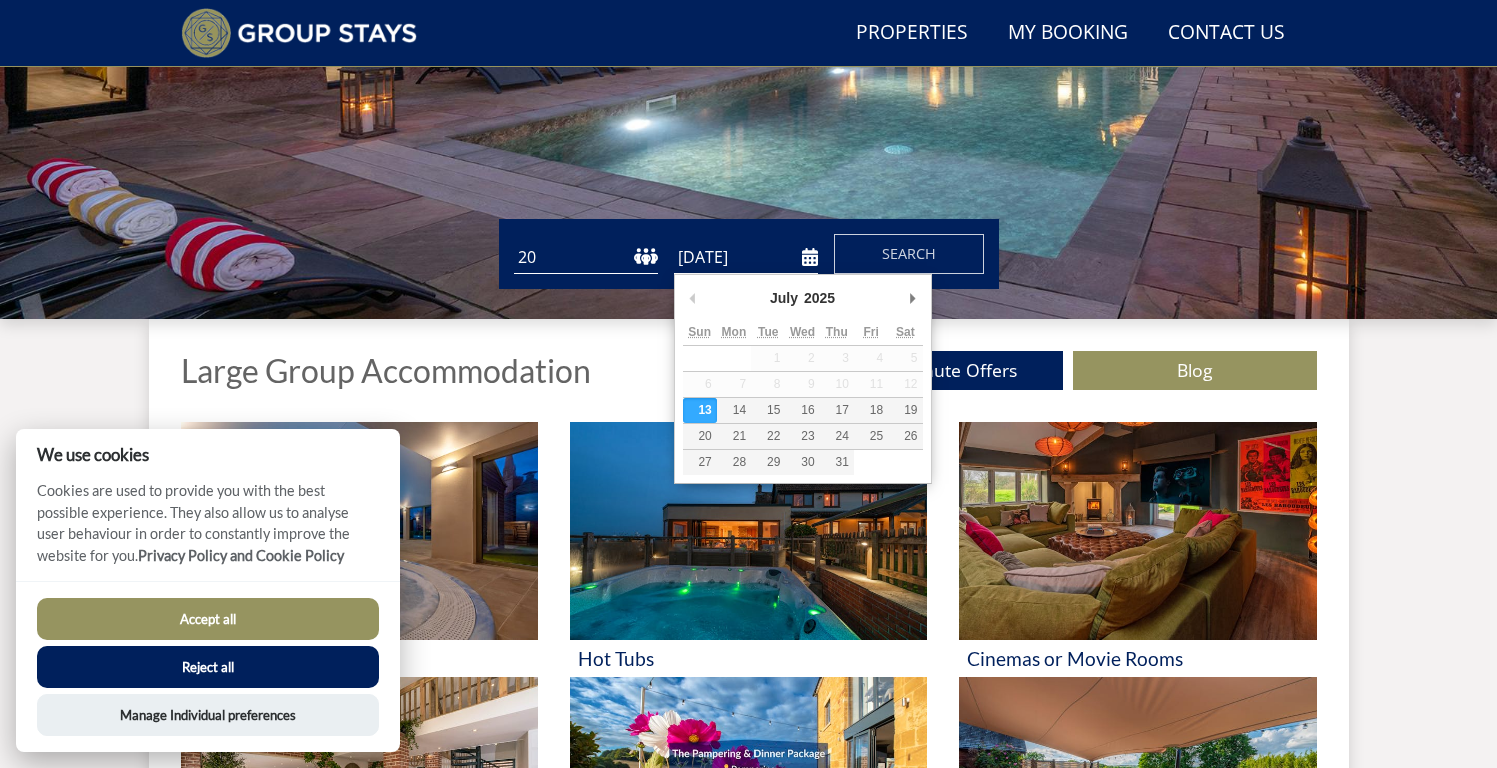 click on "[DATE]" at bounding box center [746, 257] 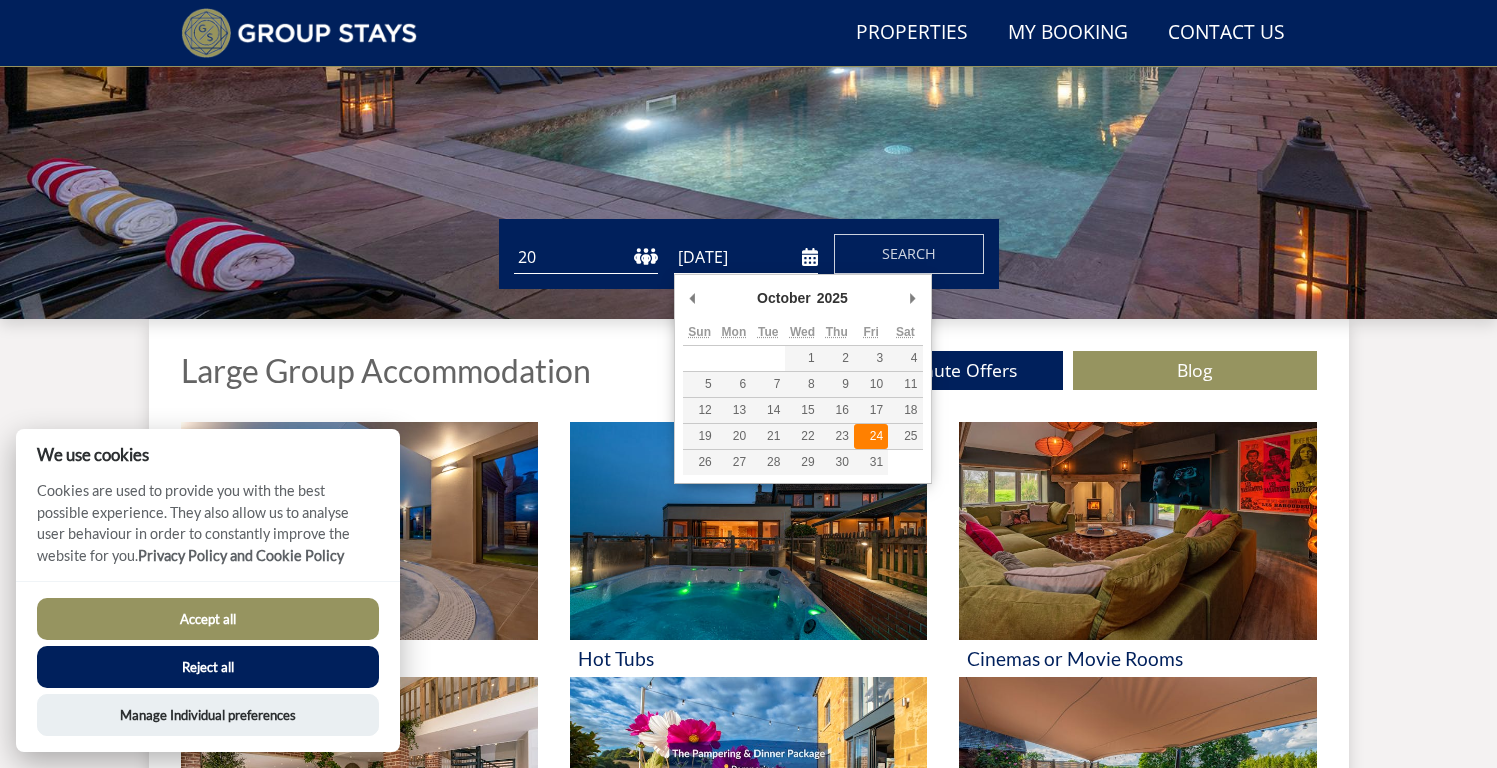 type on "24/10/2025" 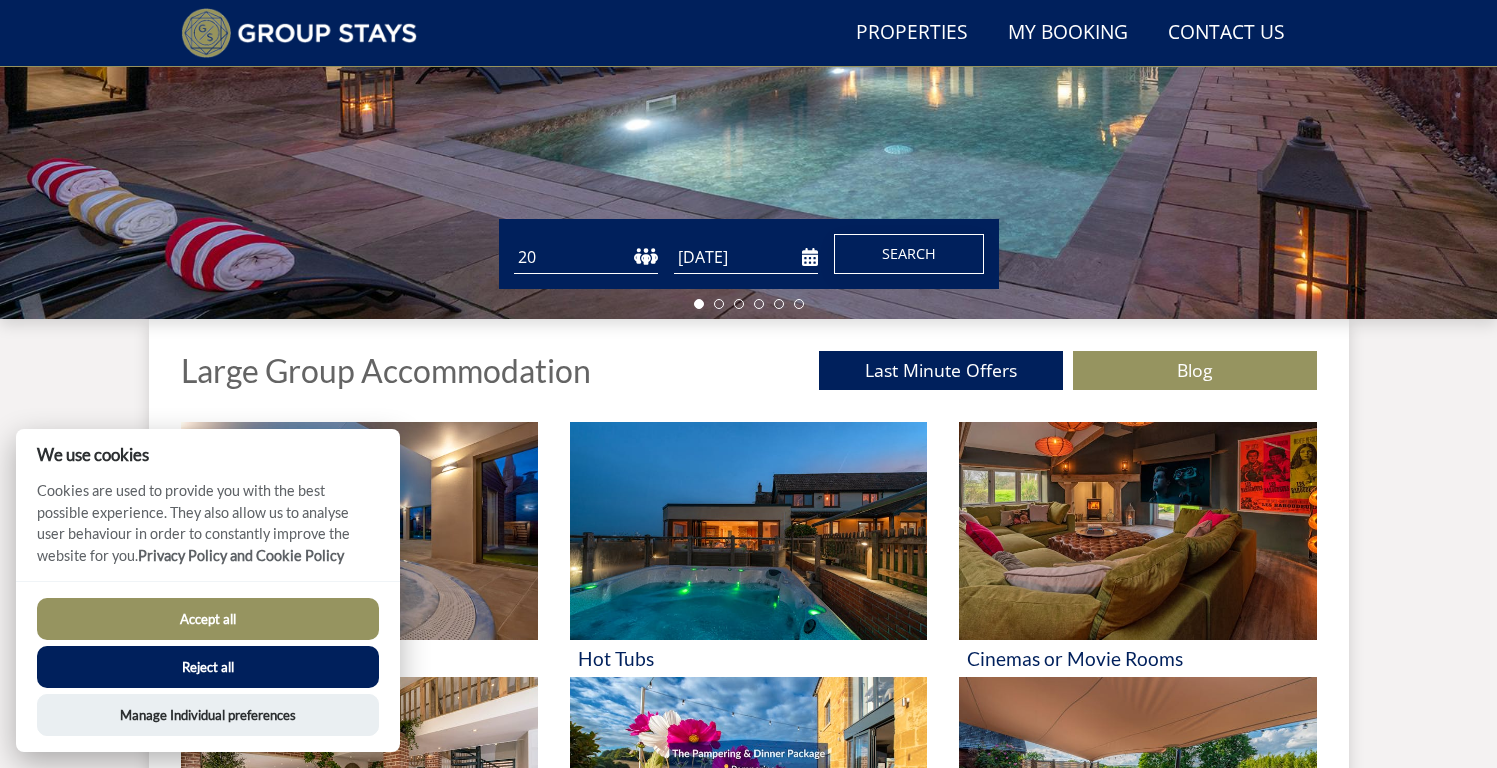 click on "Search" at bounding box center [909, 253] 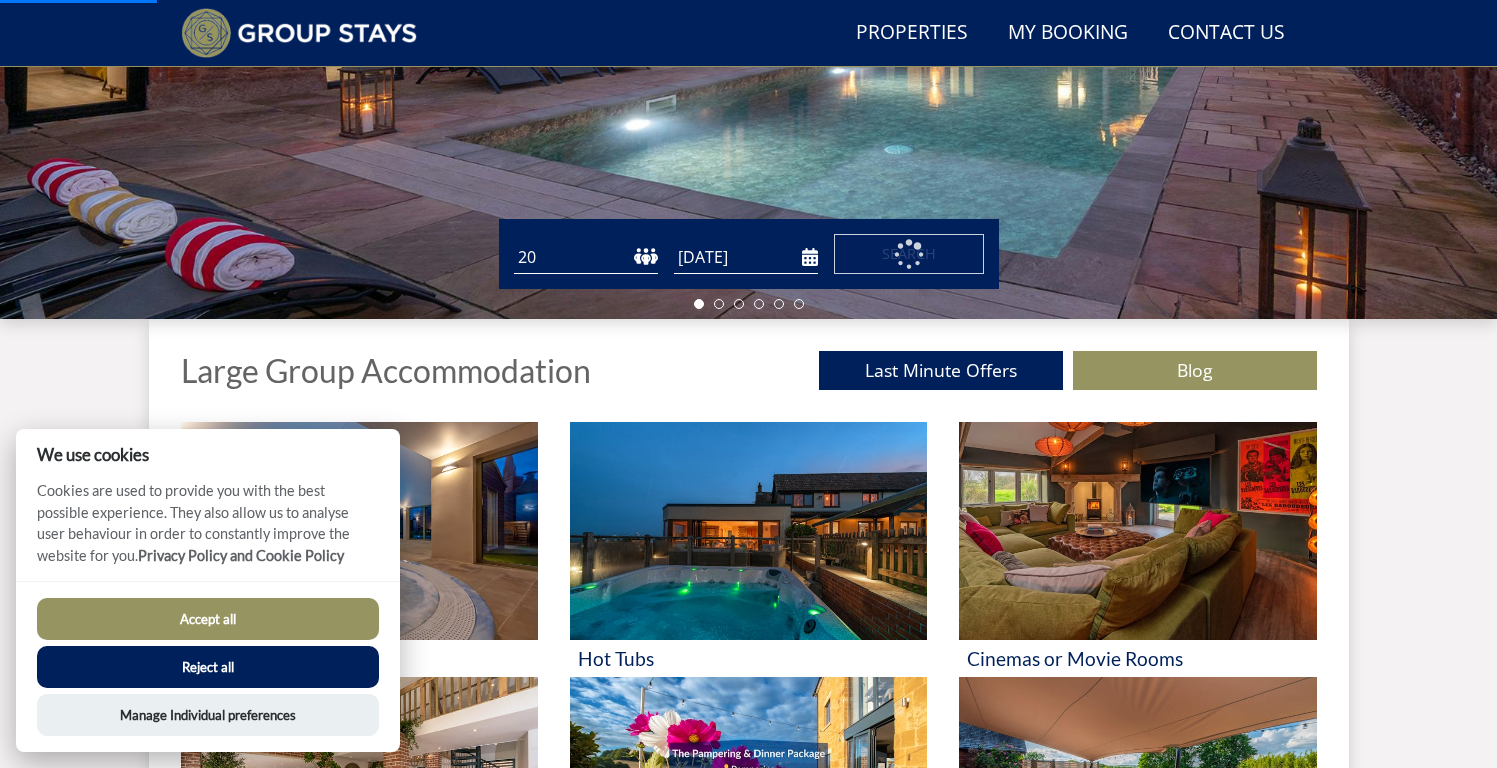 click on "Accept all" at bounding box center (208, 619) 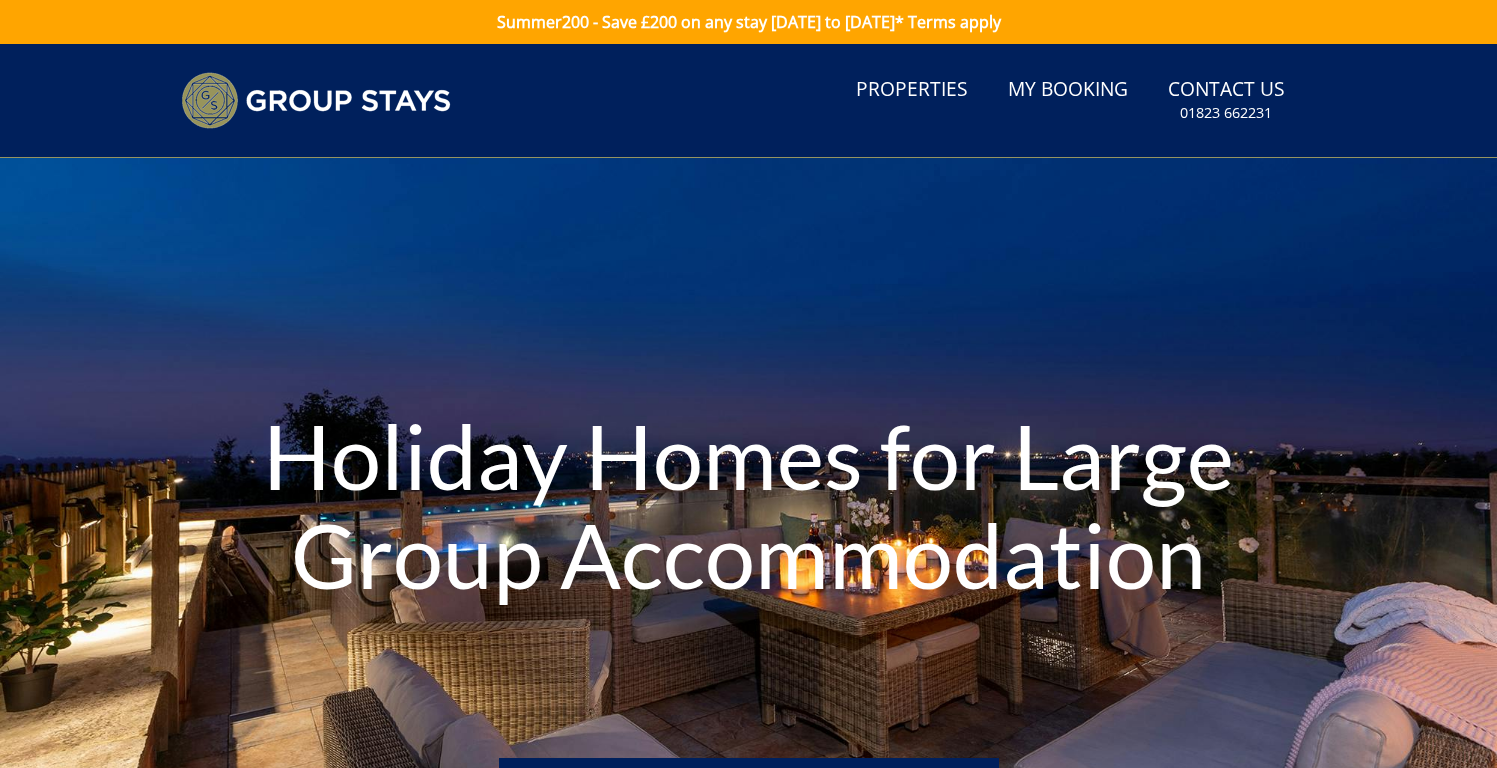 scroll, scrollTop: 0, scrollLeft: 0, axis: both 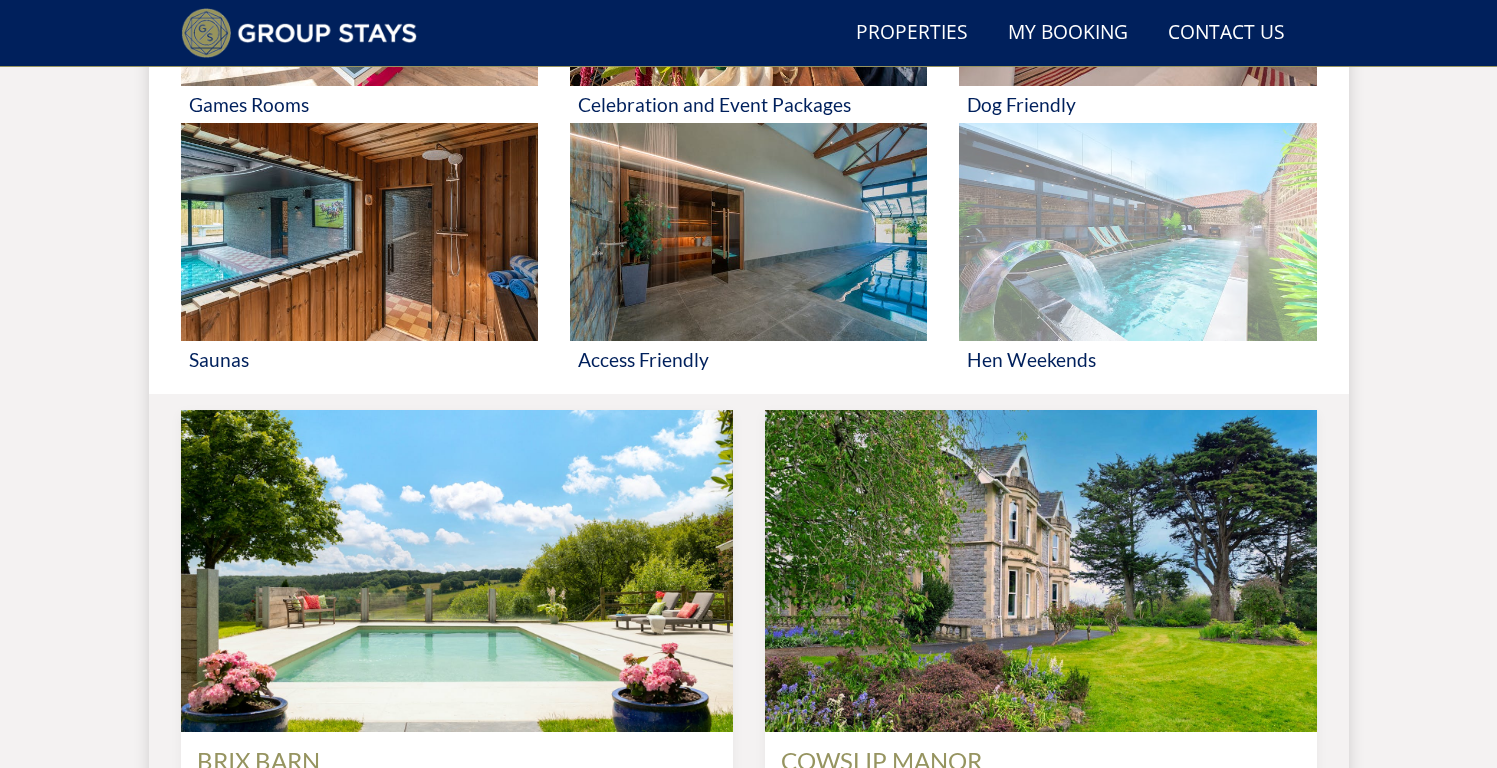 drag, startPoint x: 1184, startPoint y: 303, endPoint x: 1227, endPoint y: 303, distance: 43 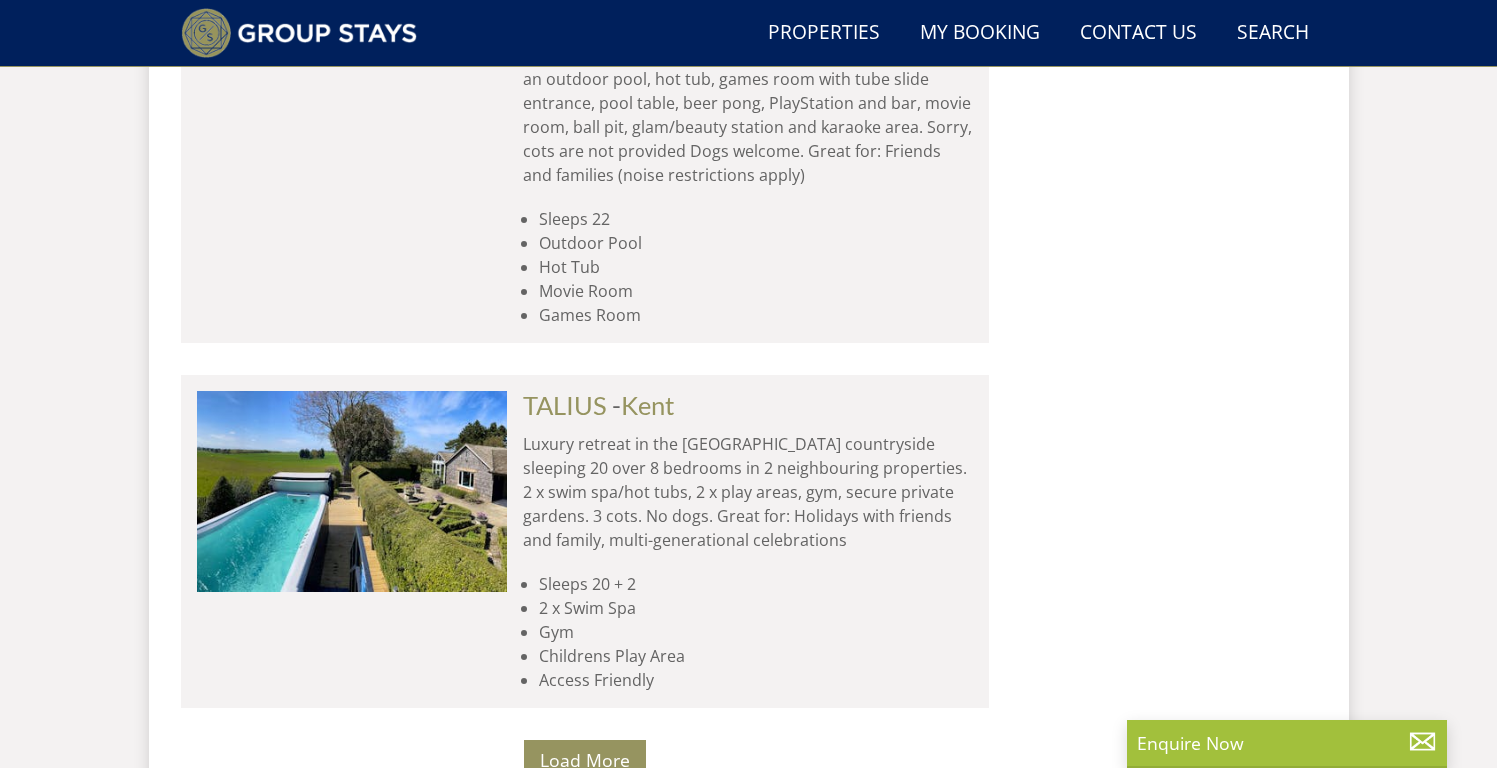 scroll, scrollTop: 8789, scrollLeft: 0, axis: vertical 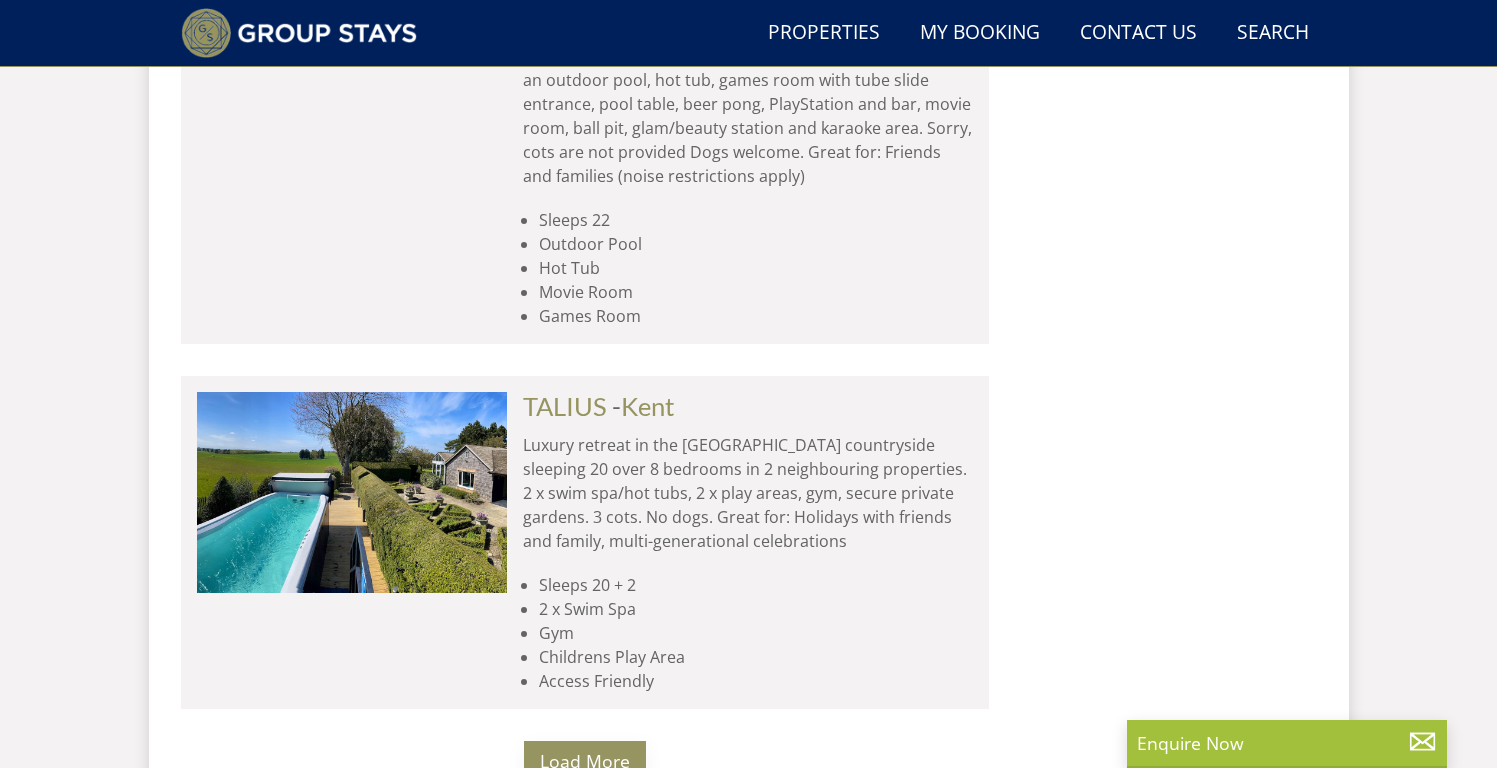 click on "Load More" at bounding box center [585, 761] 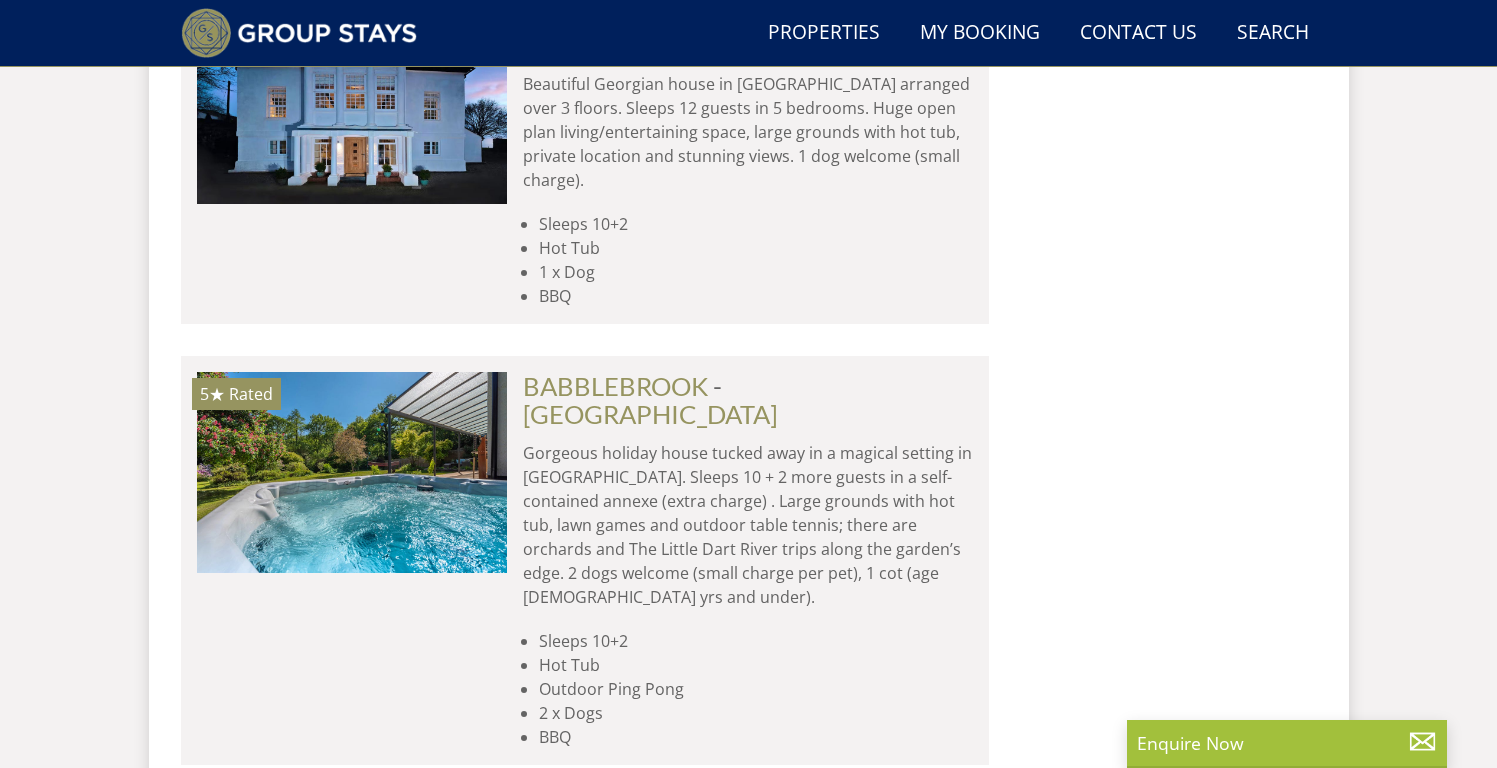 scroll, scrollTop: 16030, scrollLeft: 0, axis: vertical 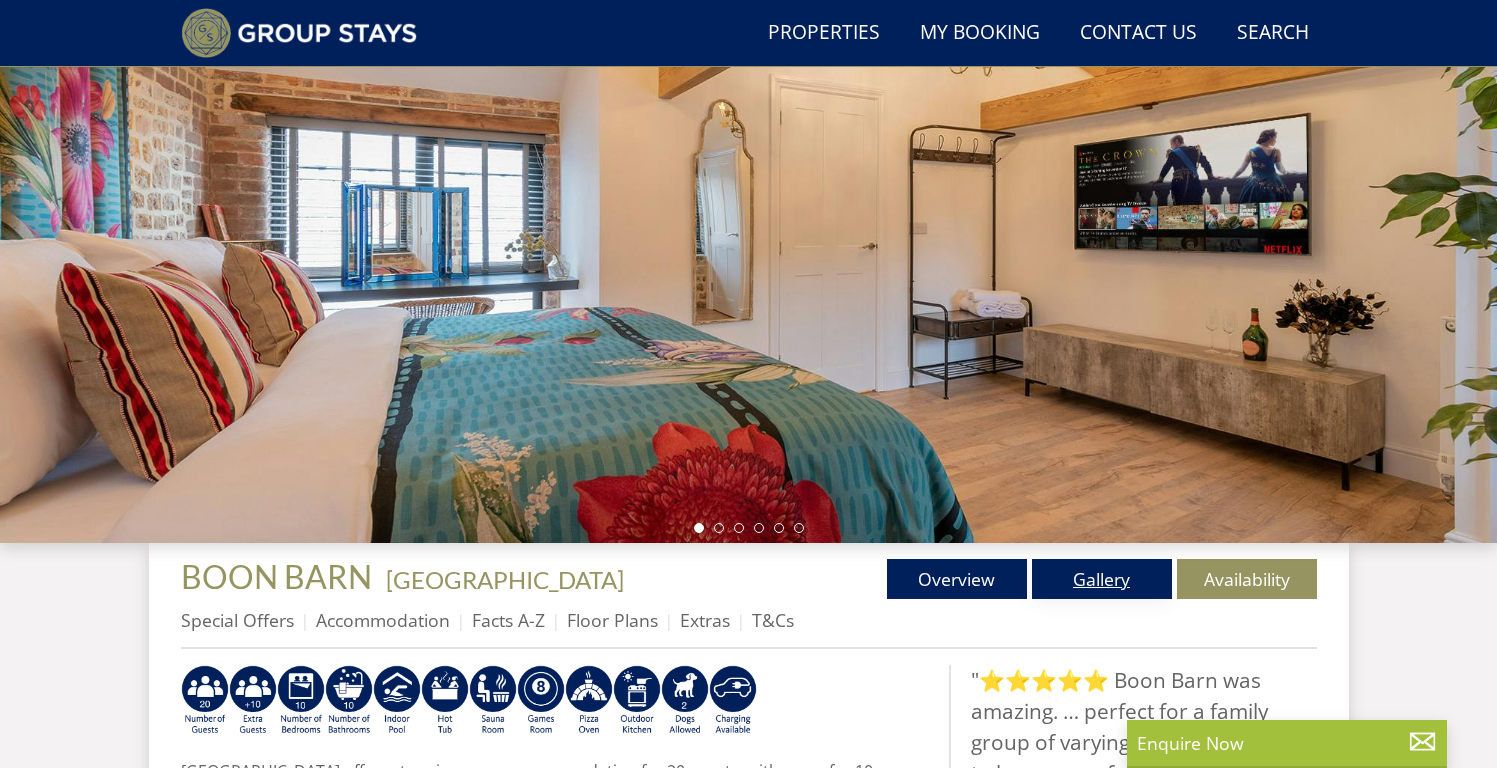 click on "Gallery" at bounding box center [1102, 579] 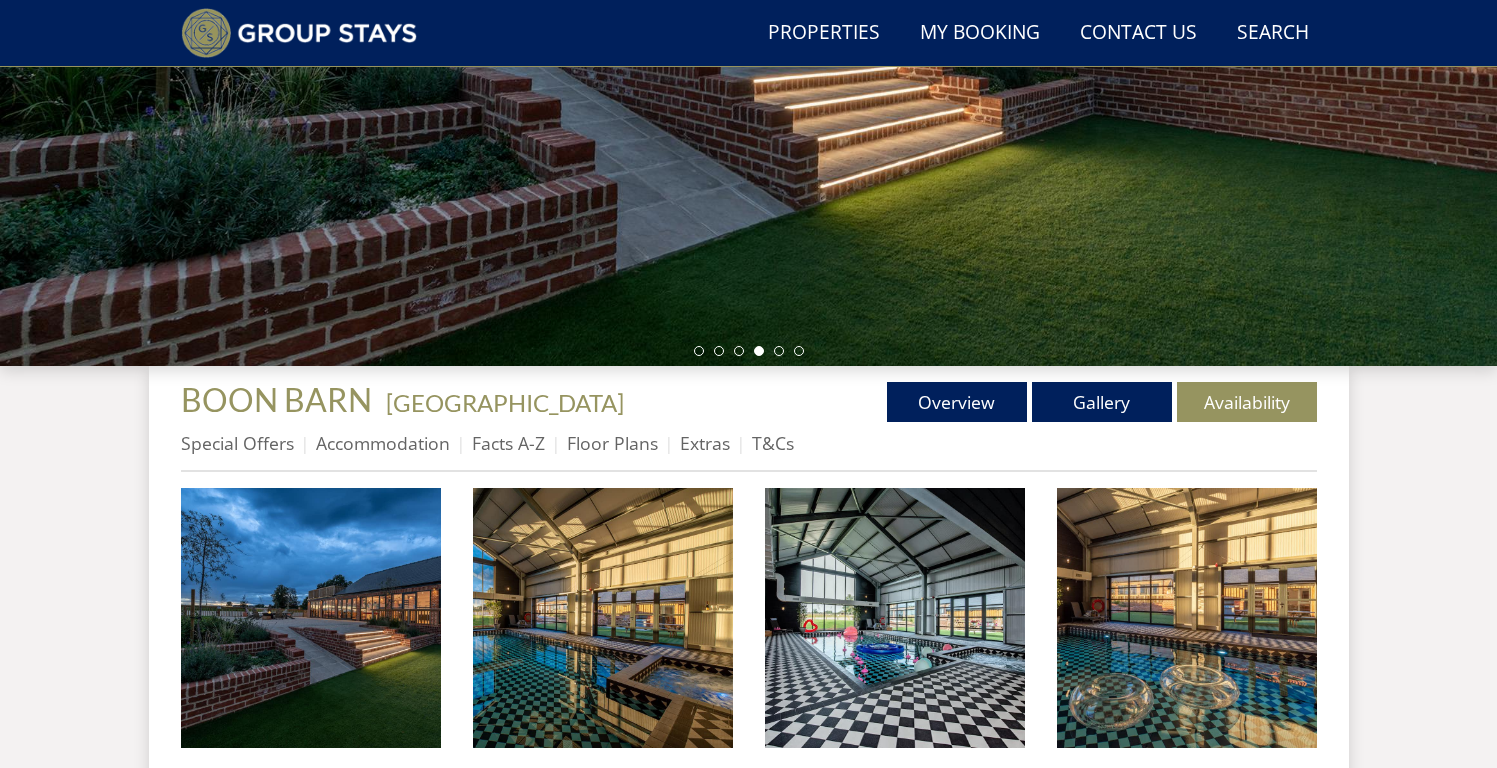 scroll, scrollTop: 594, scrollLeft: 0, axis: vertical 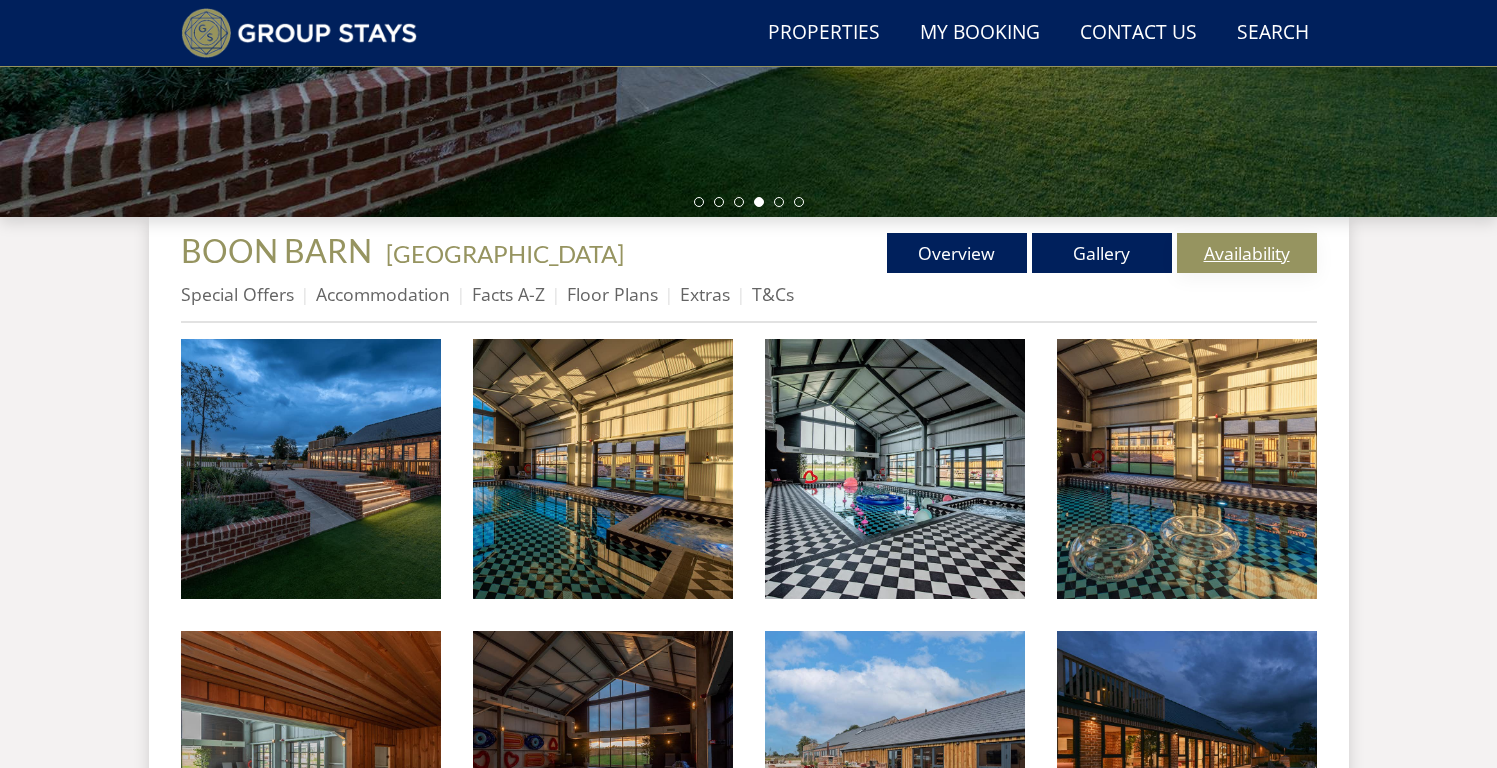 click on "Availability" at bounding box center (1247, 253) 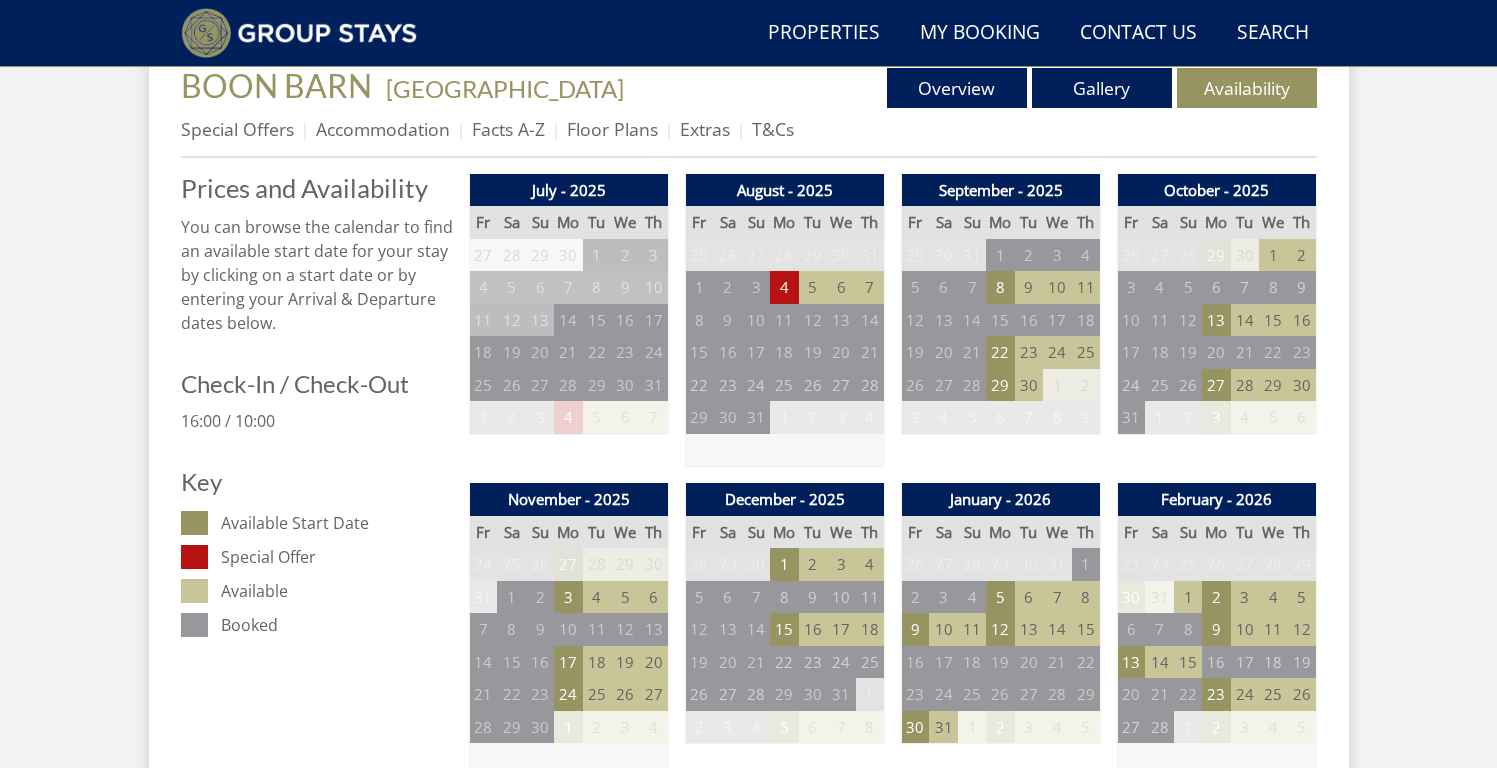 scroll, scrollTop: 722, scrollLeft: 0, axis: vertical 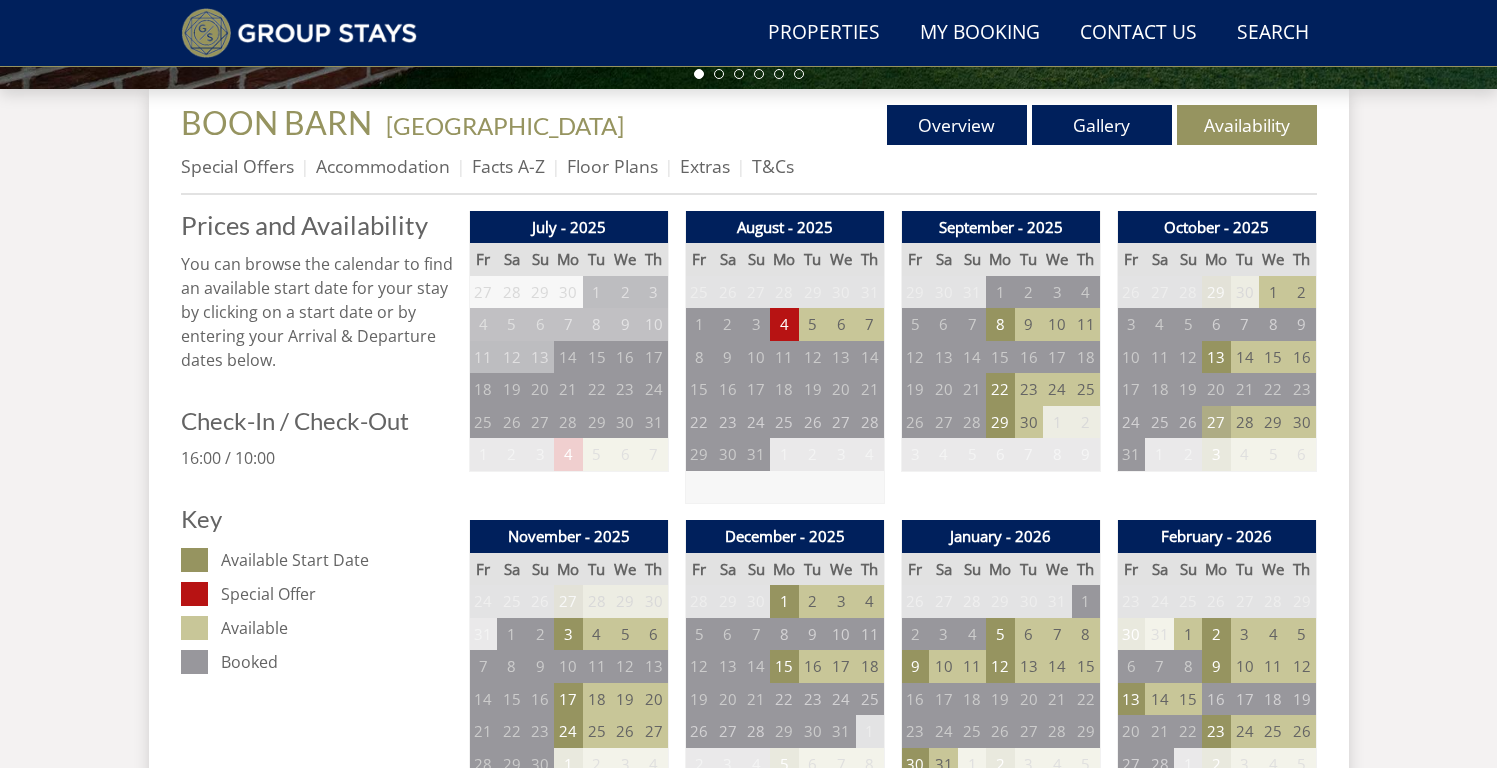 click on "27" at bounding box center (1216, 422) 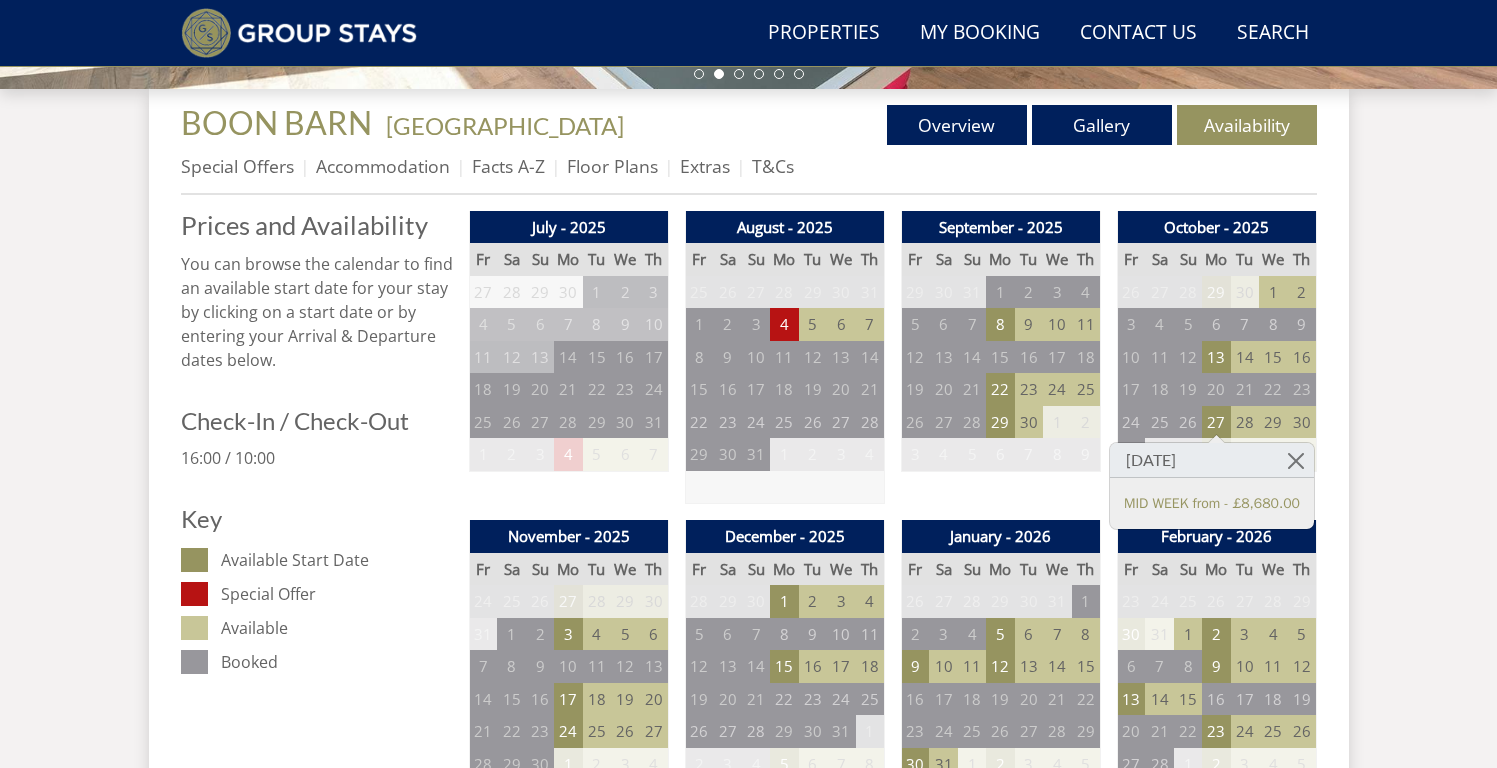 click on "30" at bounding box center (1302, 422) 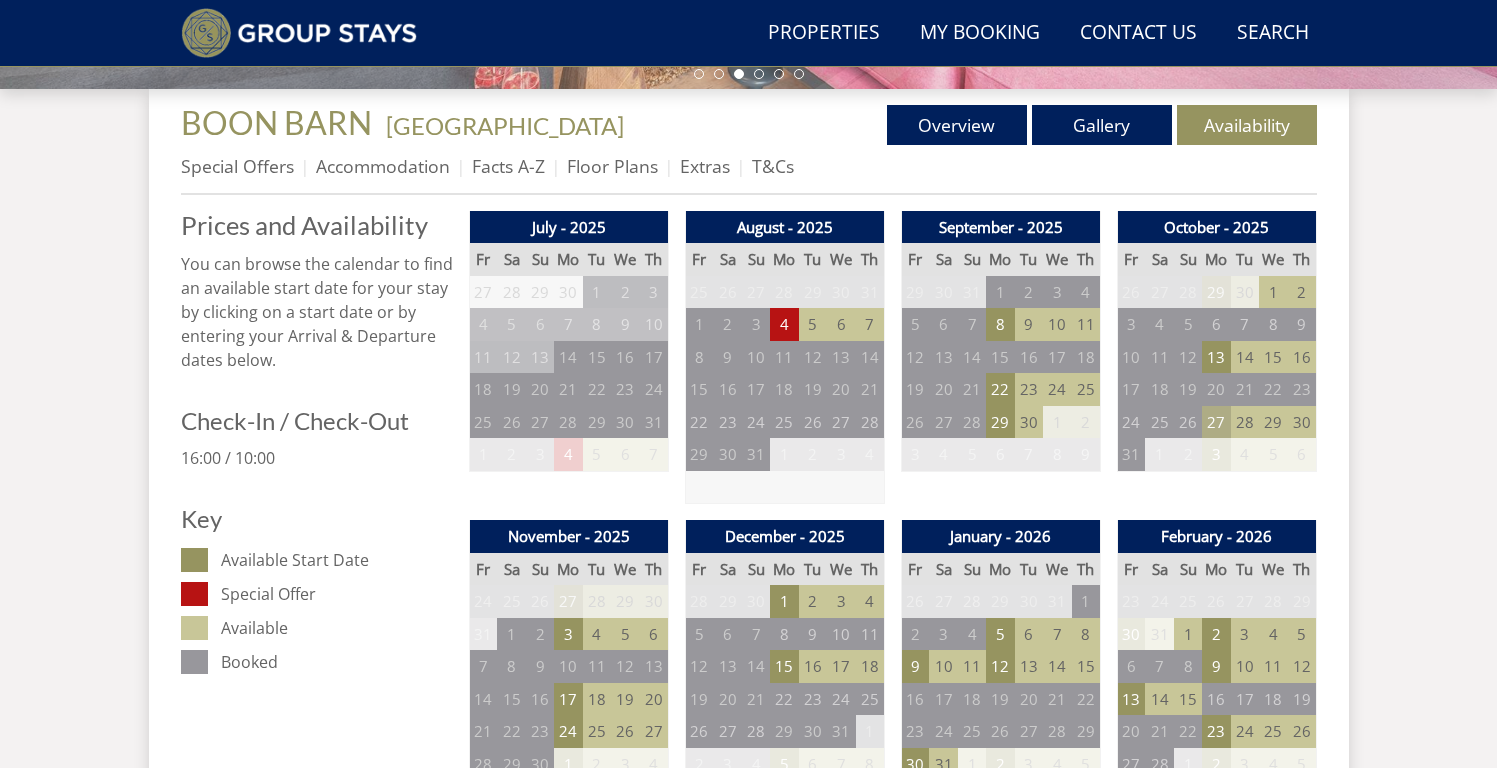 click on "27" at bounding box center (1216, 422) 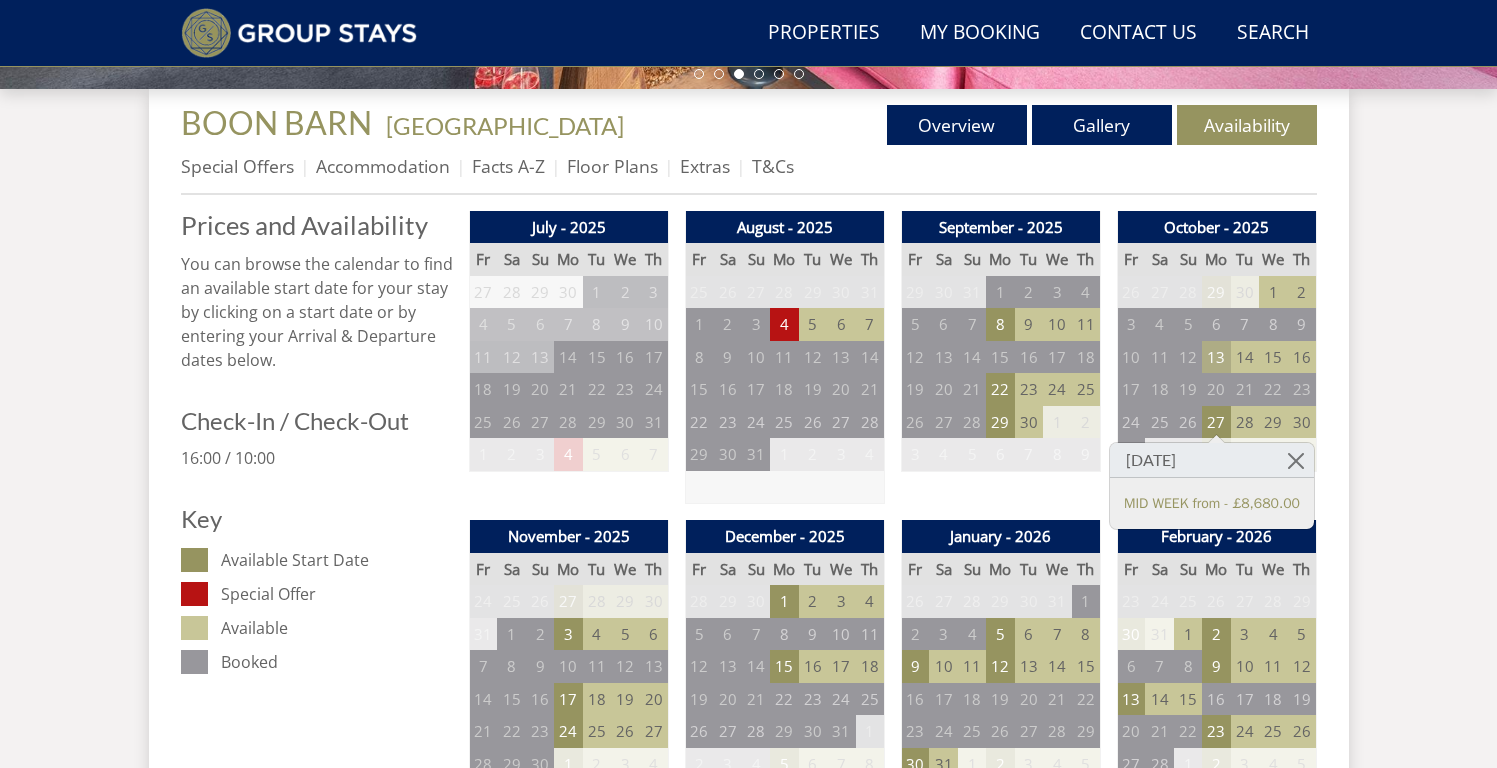 click on "13" at bounding box center (1216, 357) 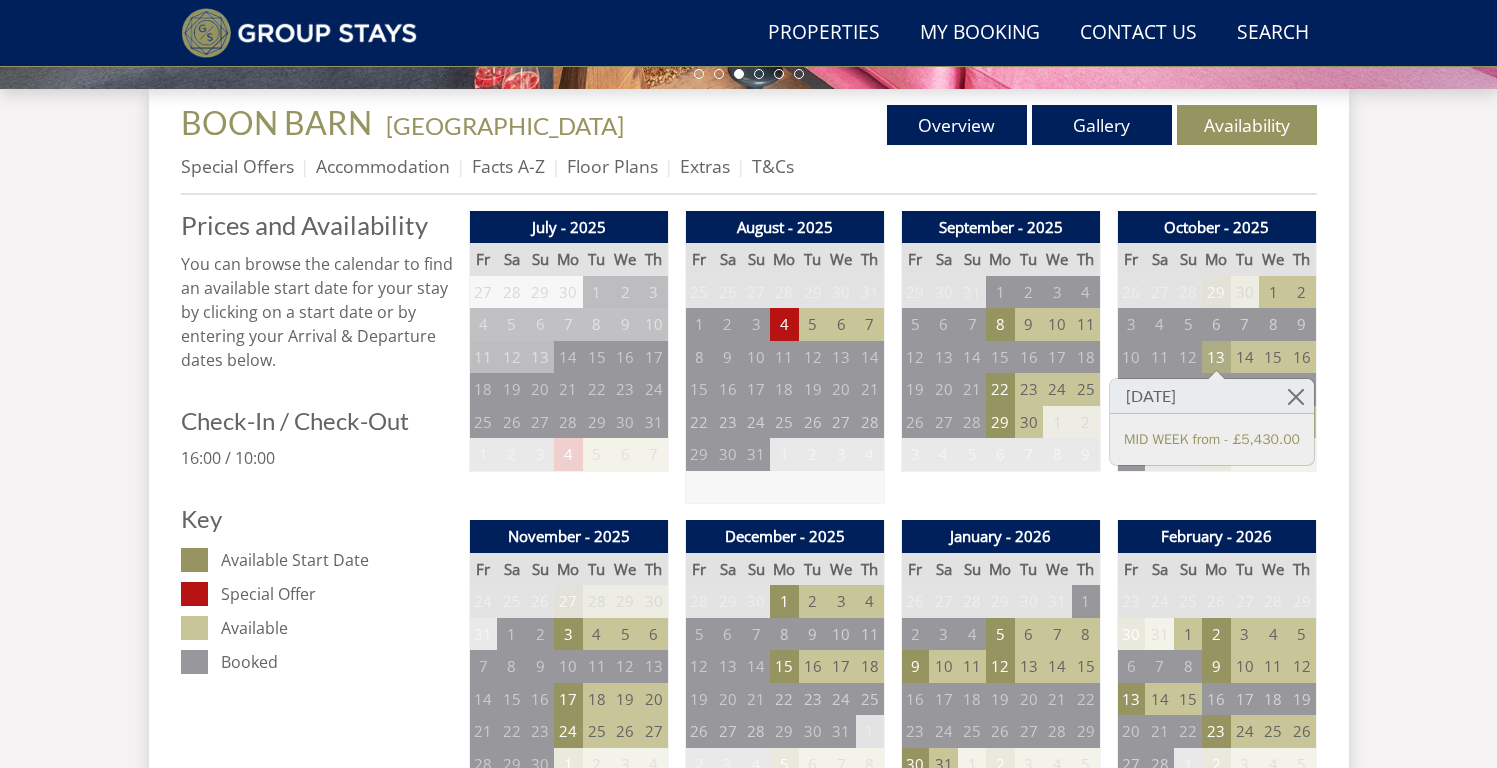 click on "13" at bounding box center [1216, 357] 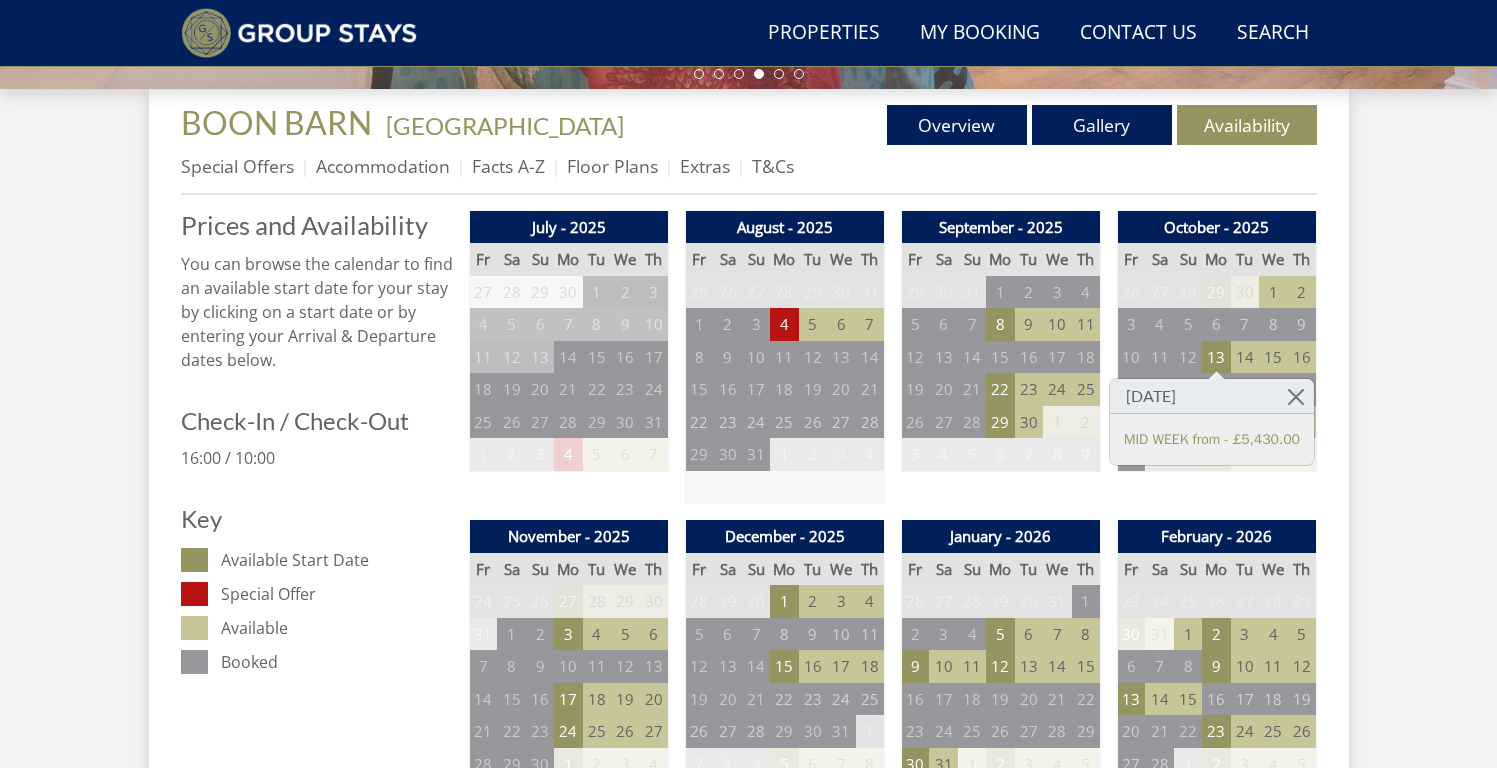 click on "1" at bounding box center [1273, 292] 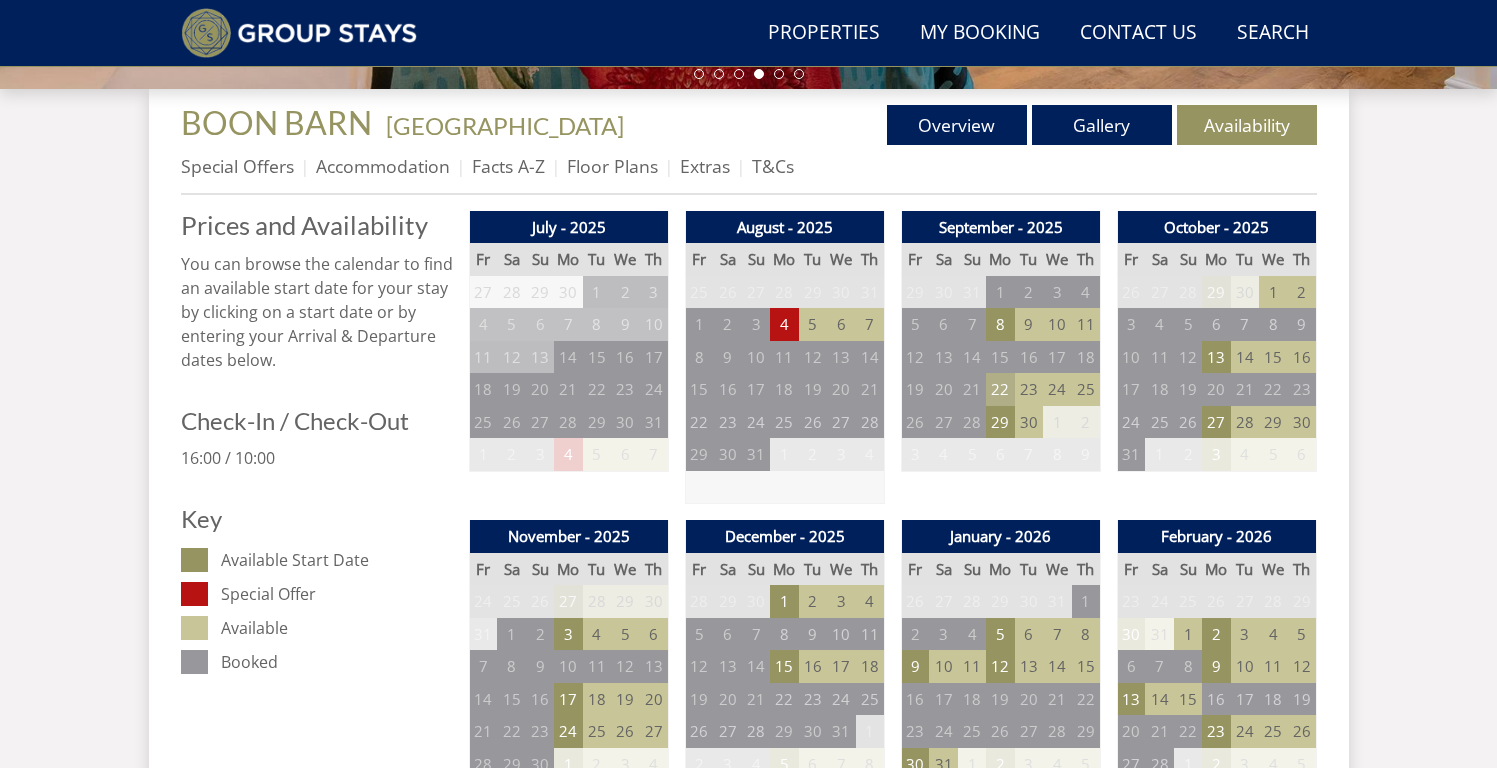 click on "22" at bounding box center (1000, 389) 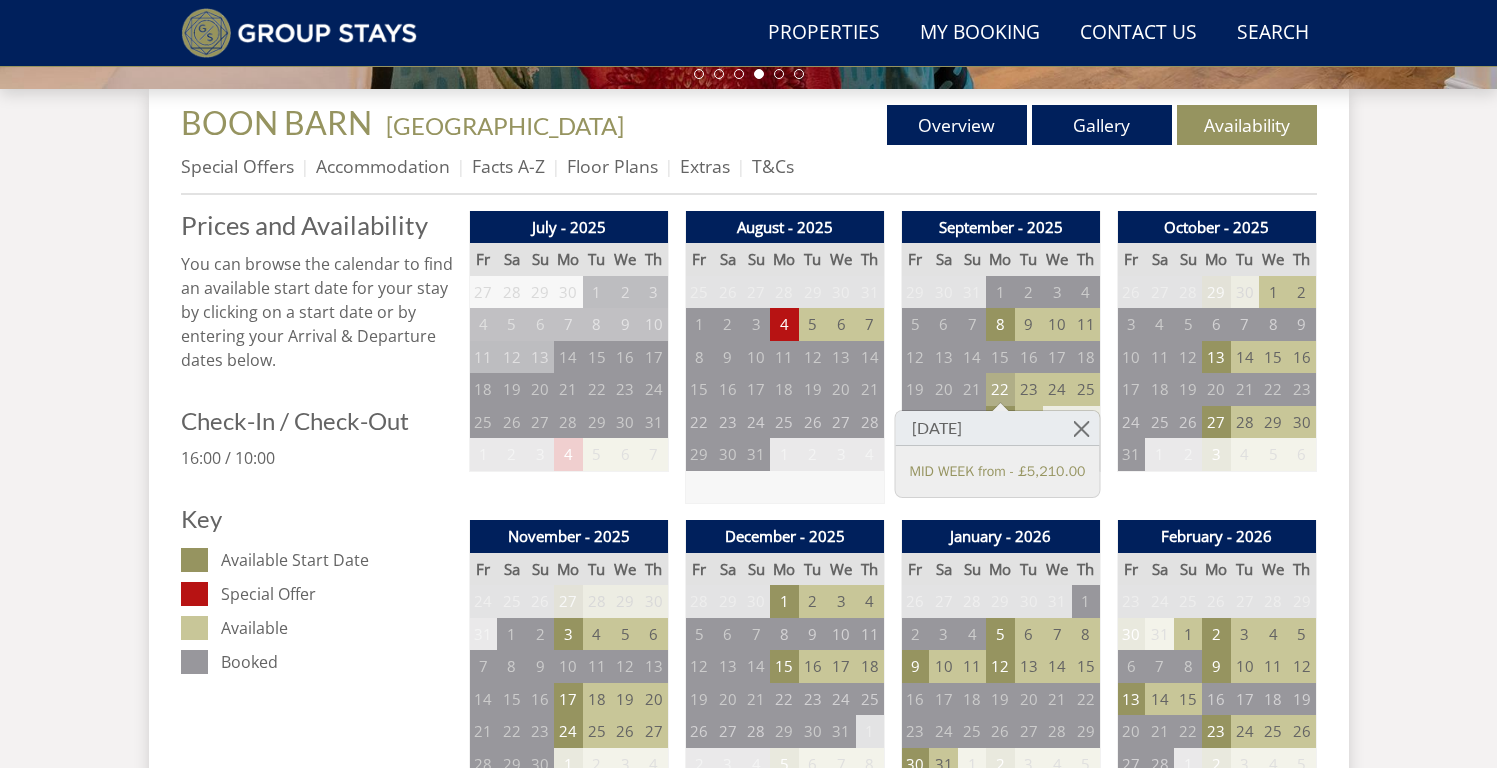 click on "22" at bounding box center (1000, 389) 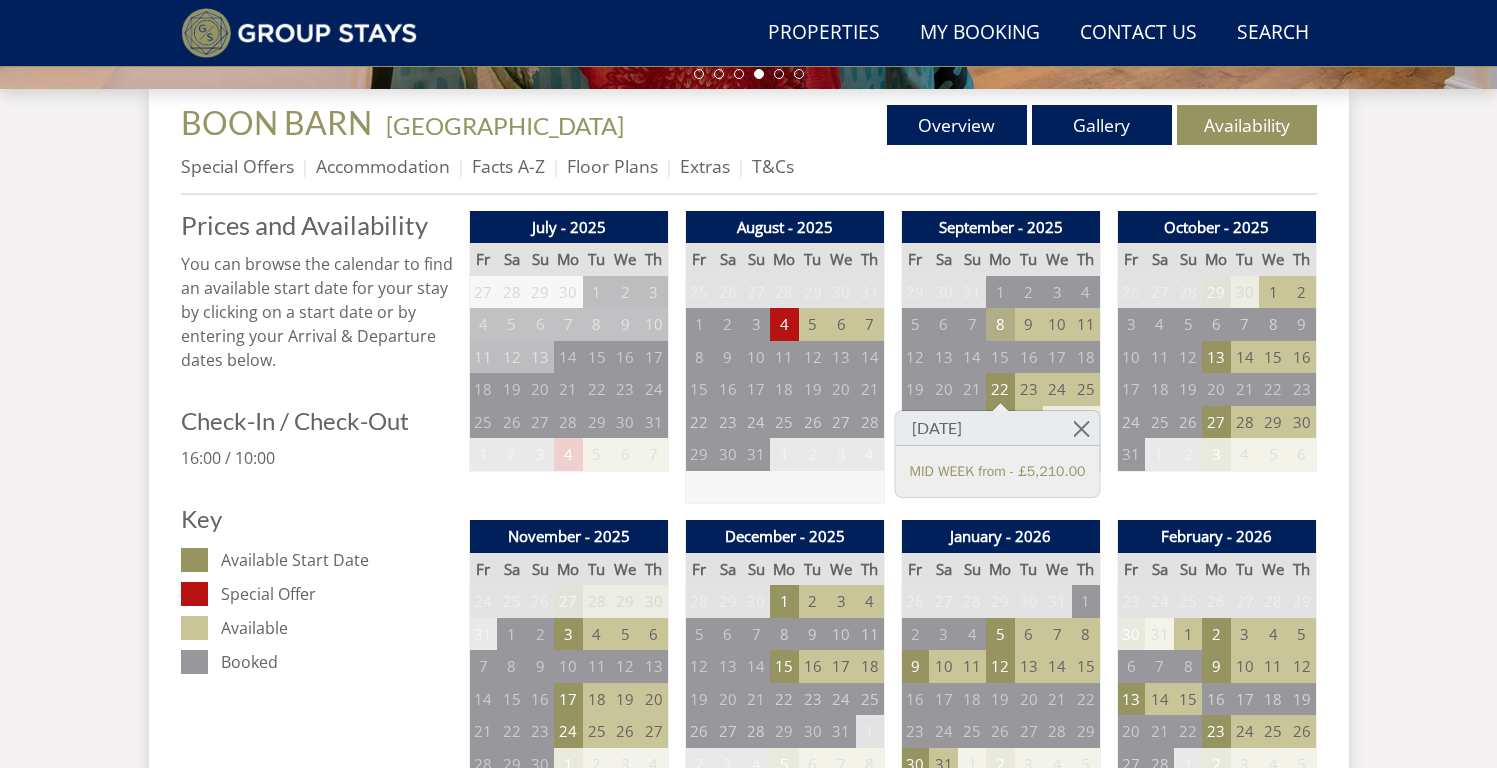 click on "8" at bounding box center (1000, 324) 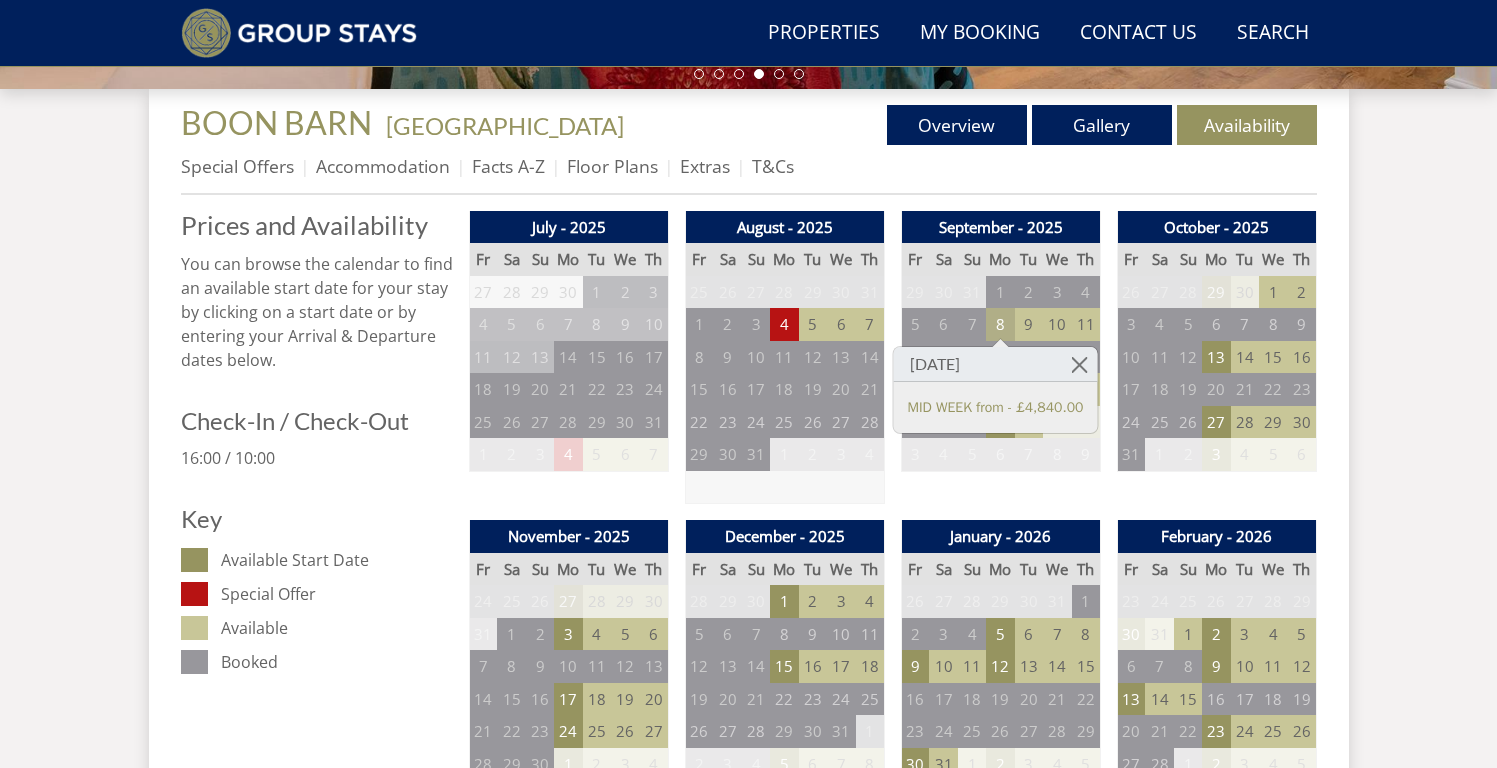 click on "8" at bounding box center (1000, 324) 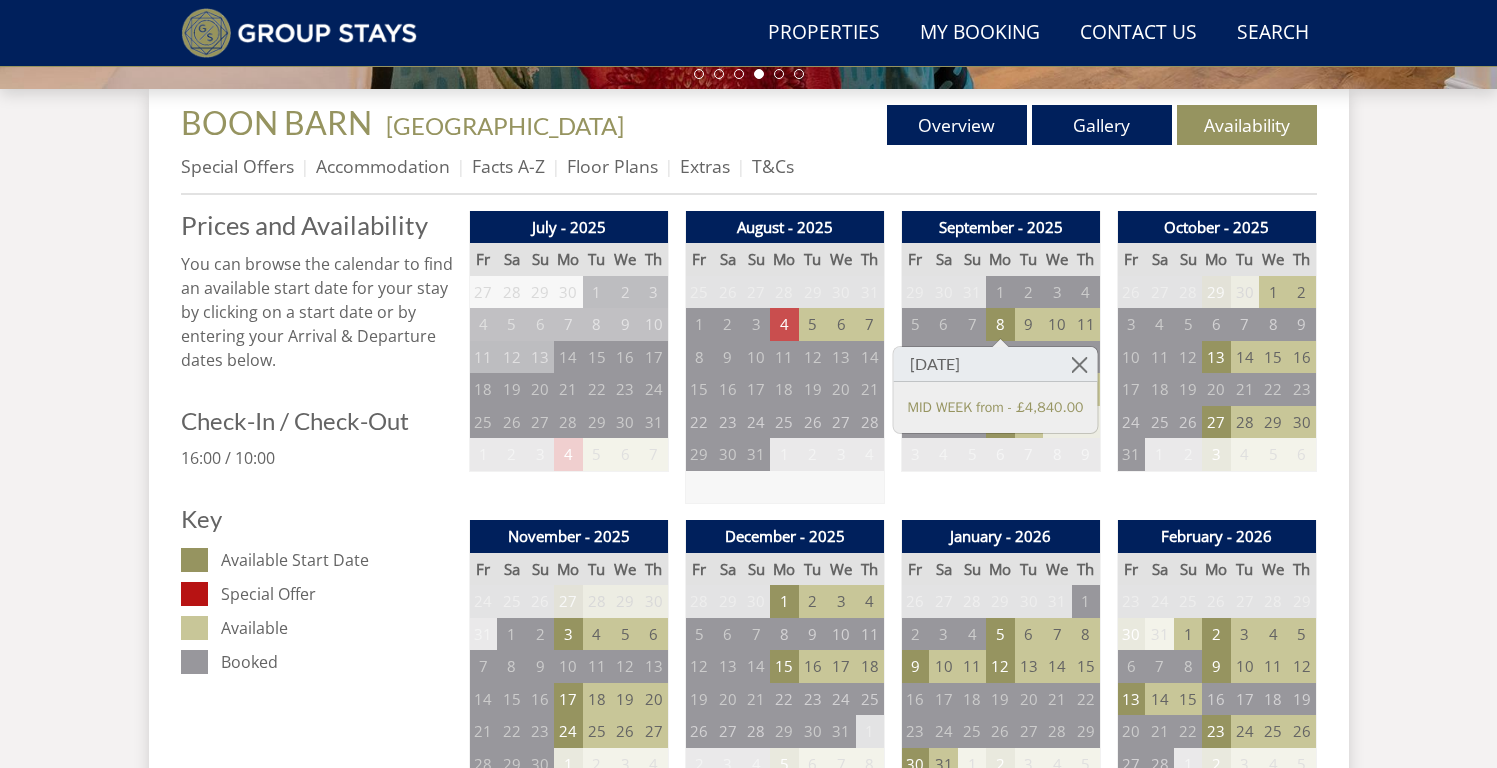 click on "4" at bounding box center (784, 324) 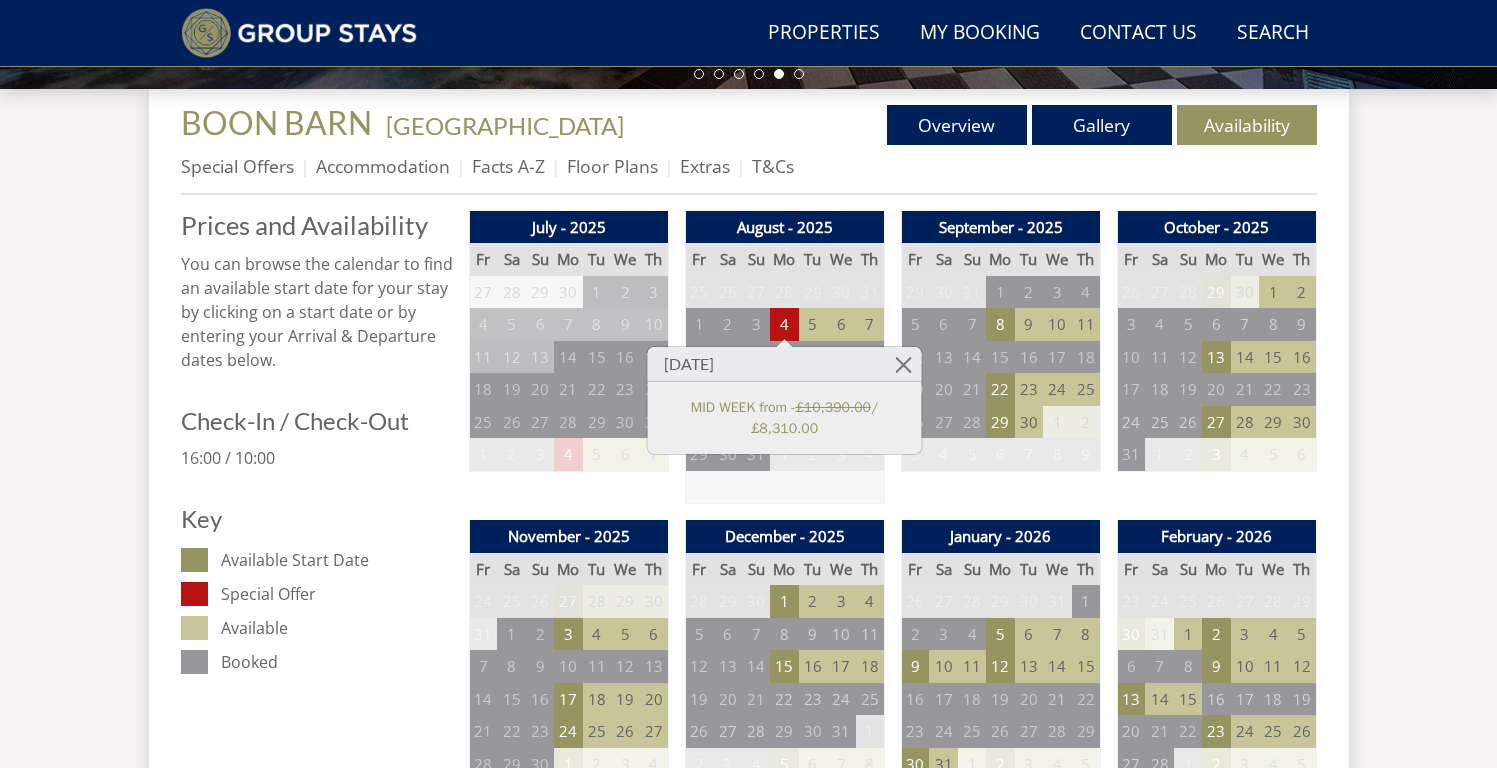 click on "5" at bounding box center [813, 324] 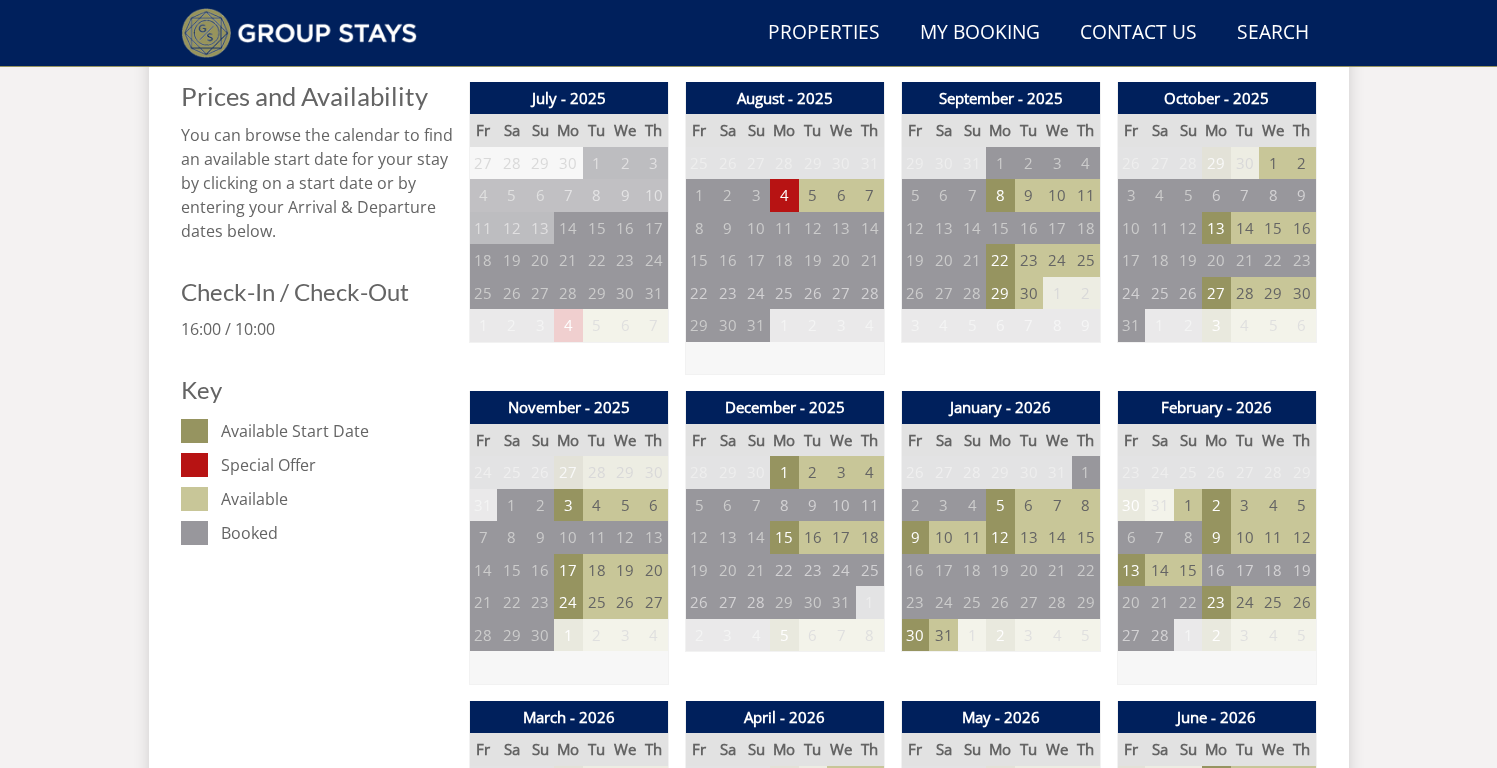 scroll, scrollTop: 835, scrollLeft: 0, axis: vertical 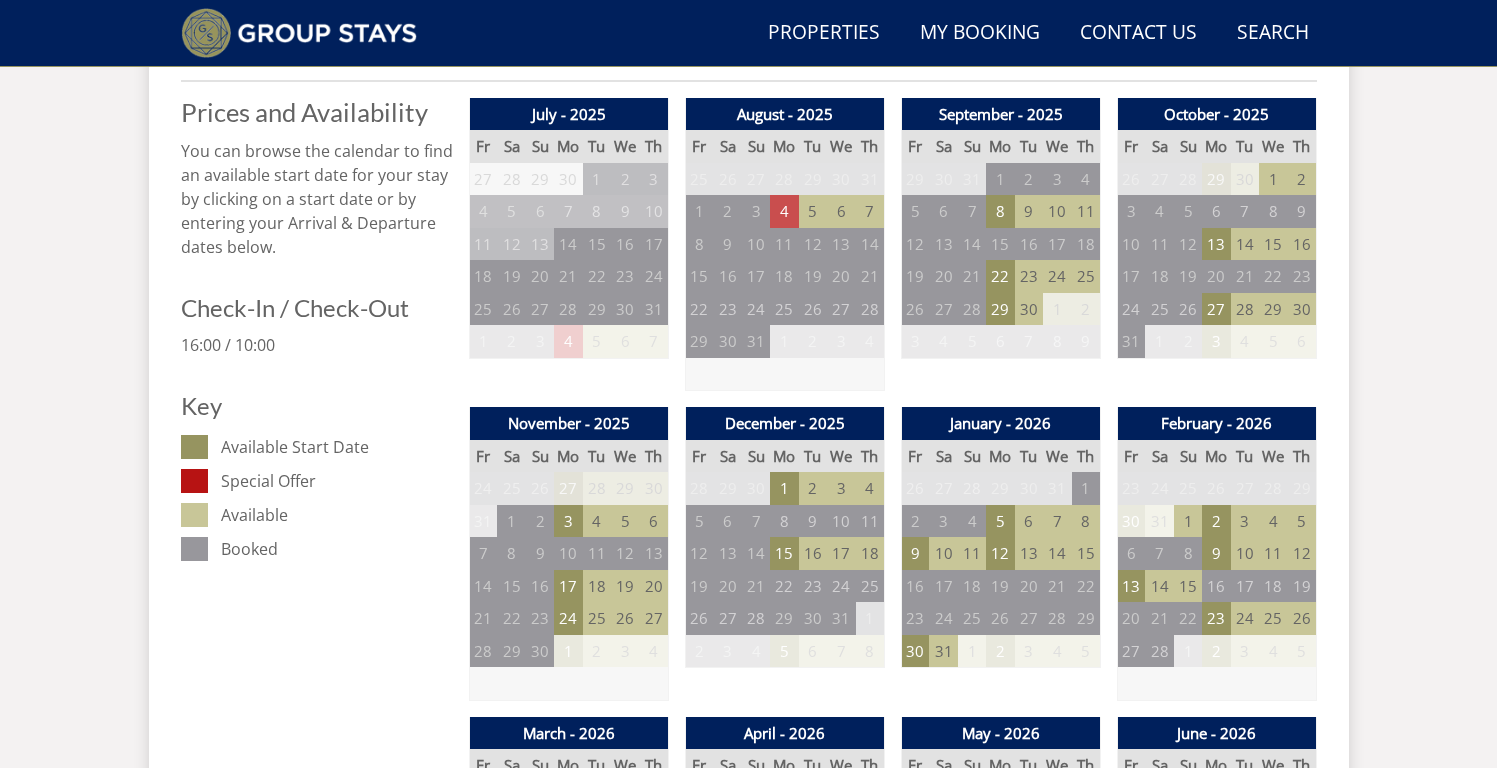 click on "4" at bounding box center (784, 211) 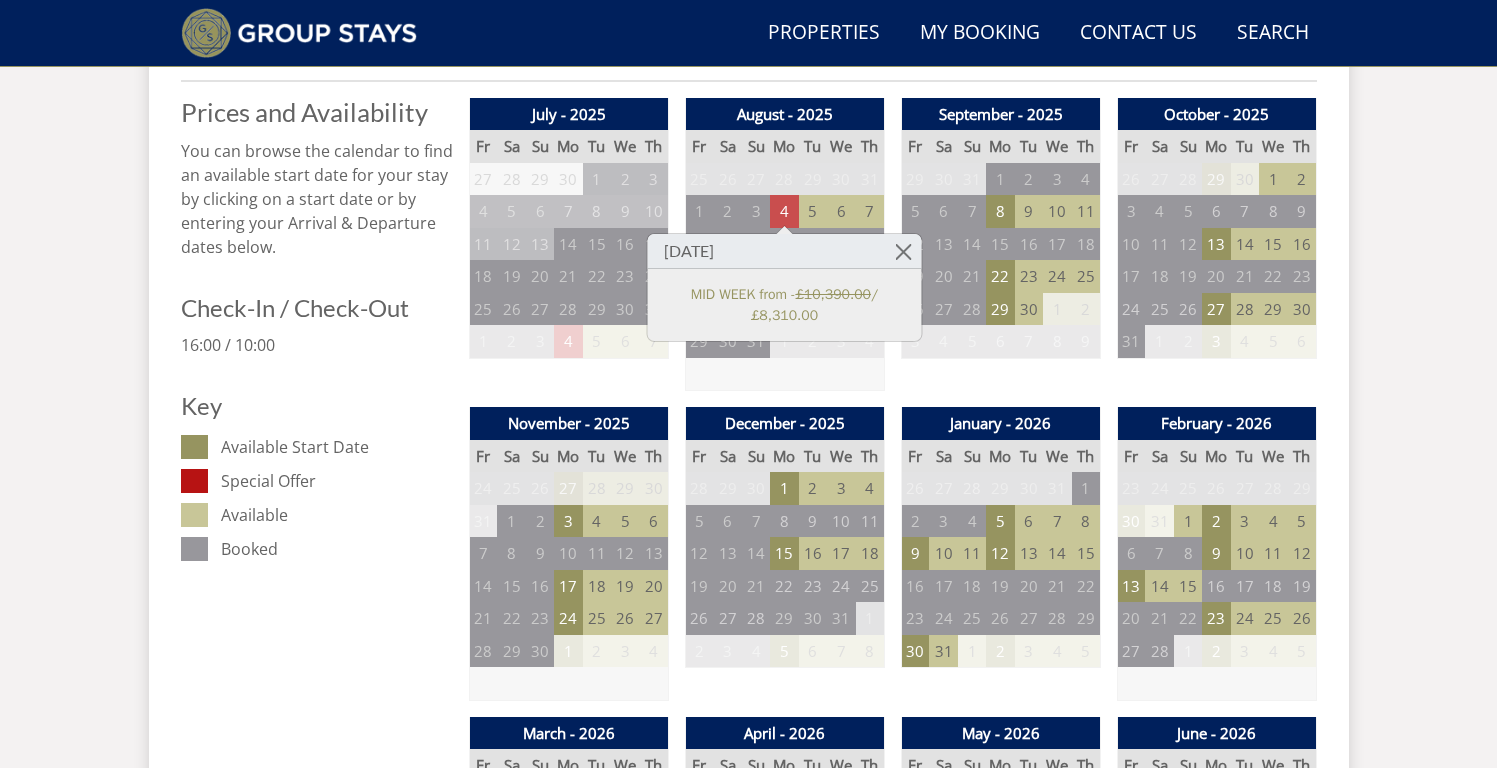 click on "4" at bounding box center [784, 211] 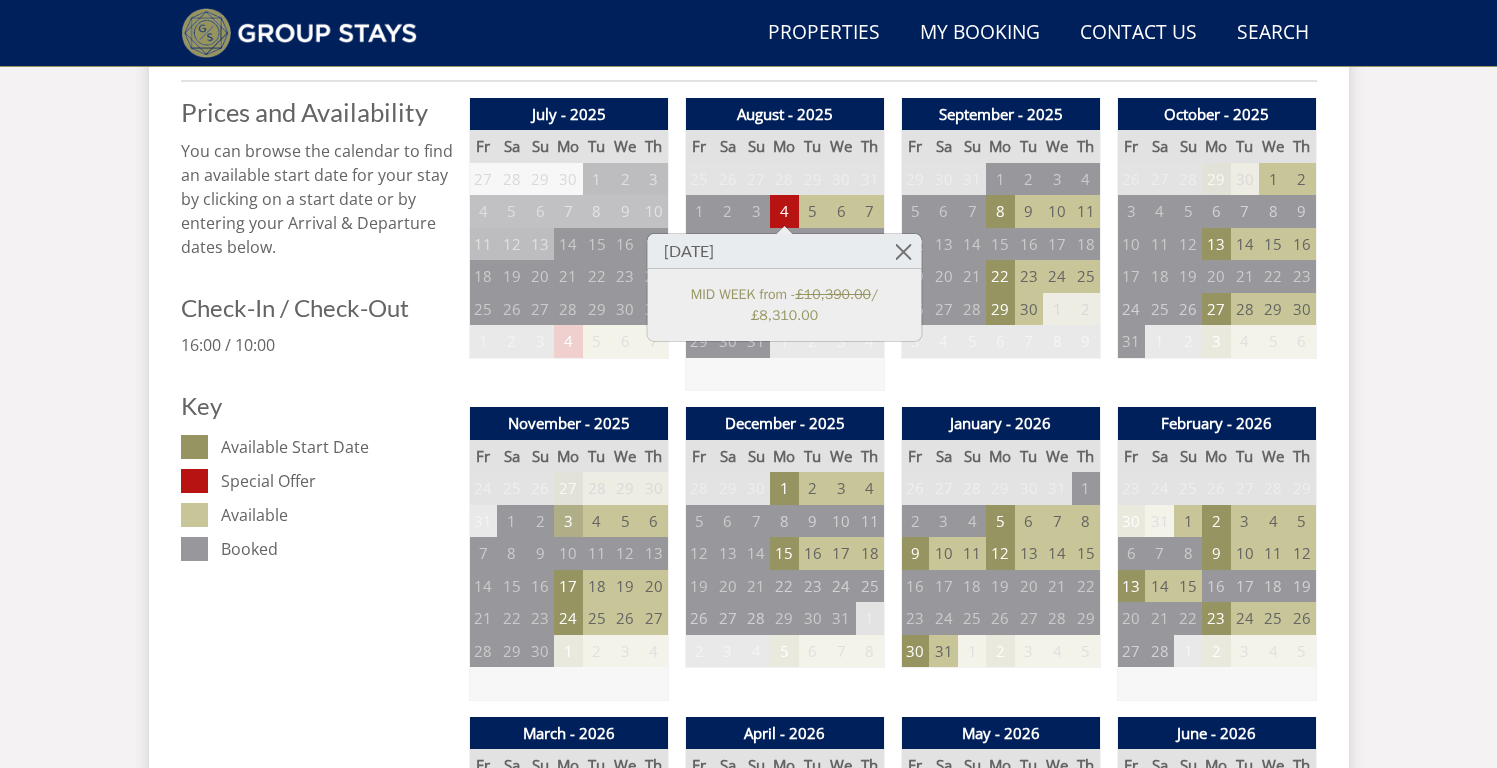 click on "3" at bounding box center [568, 521] 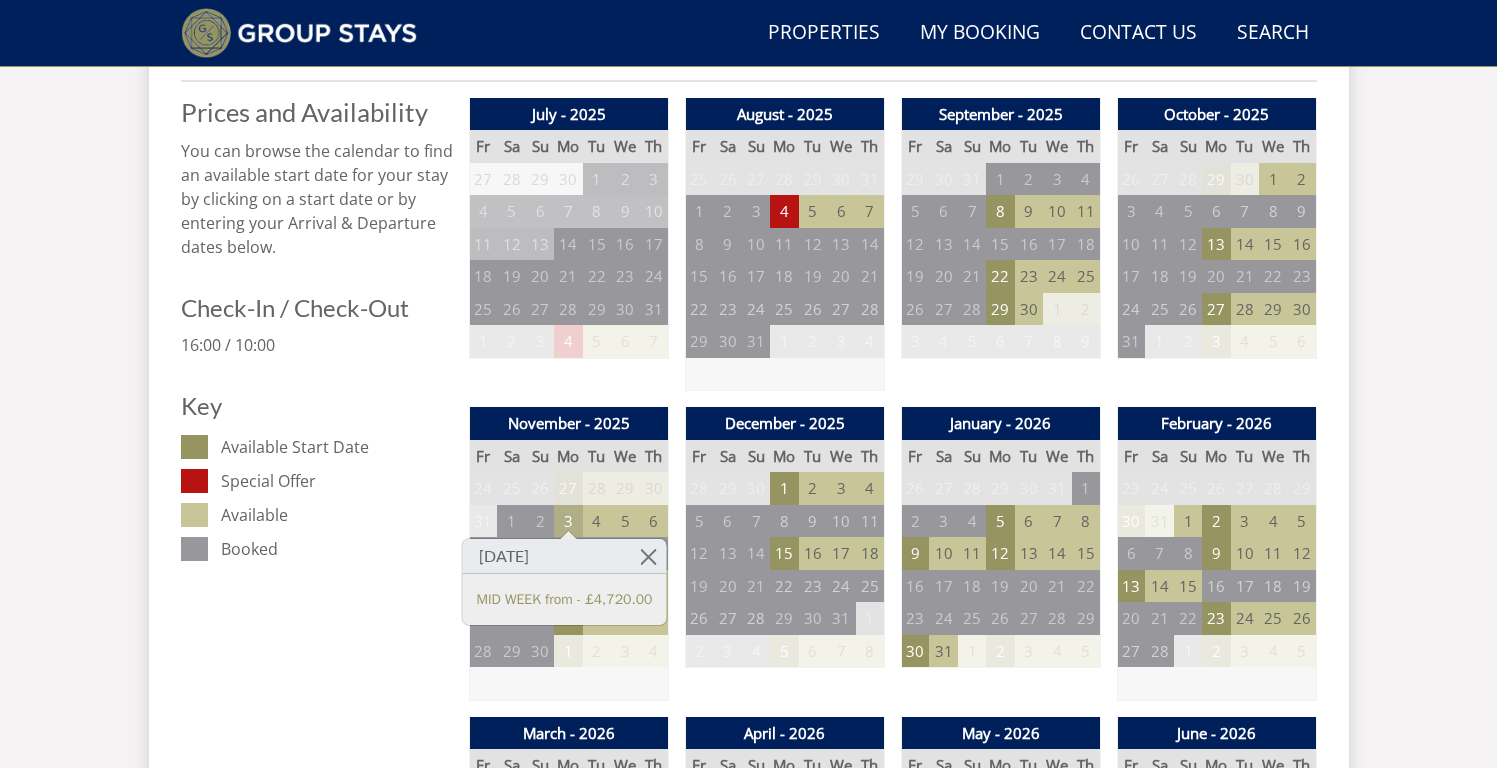 click on "3" at bounding box center [568, 521] 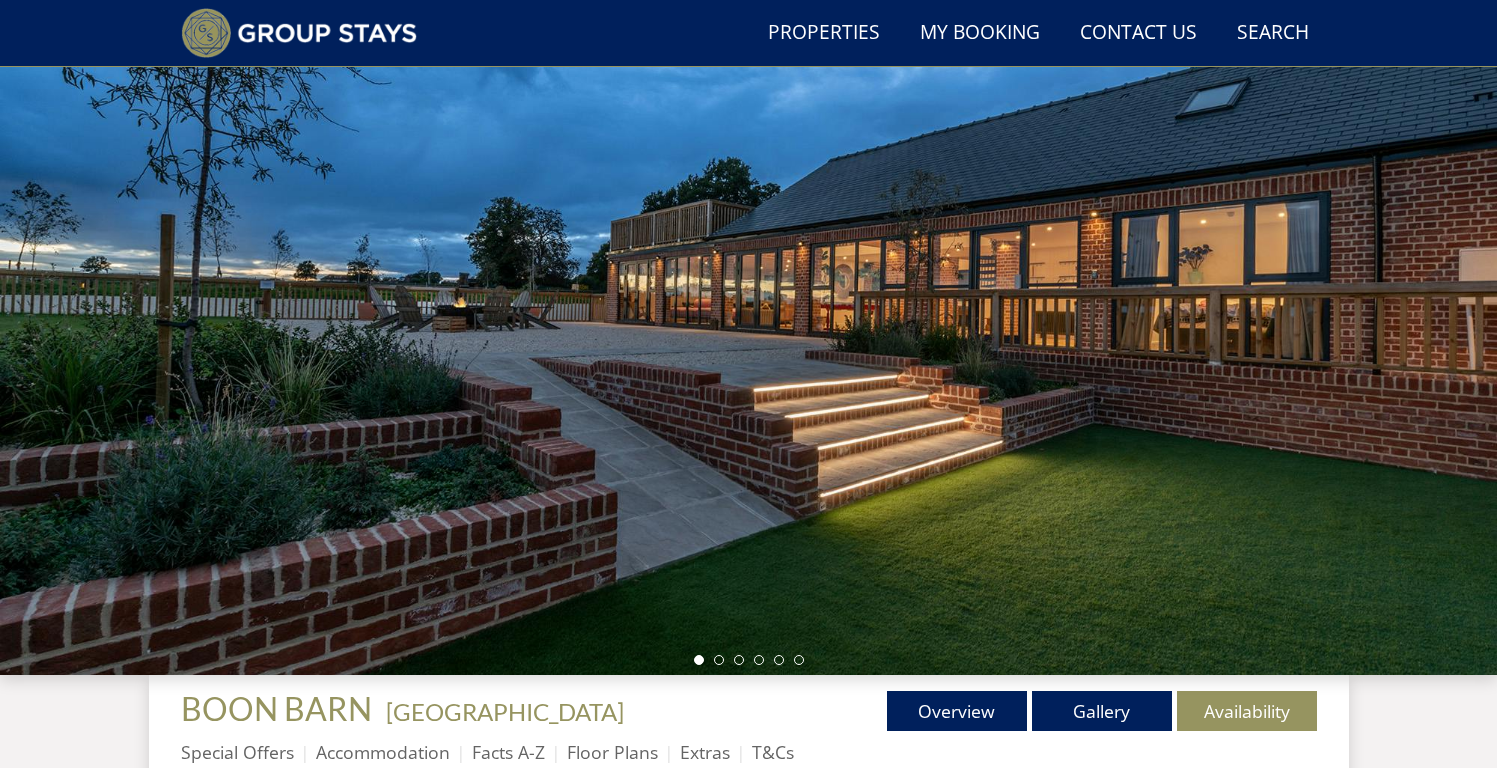 scroll, scrollTop: 136, scrollLeft: 0, axis: vertical 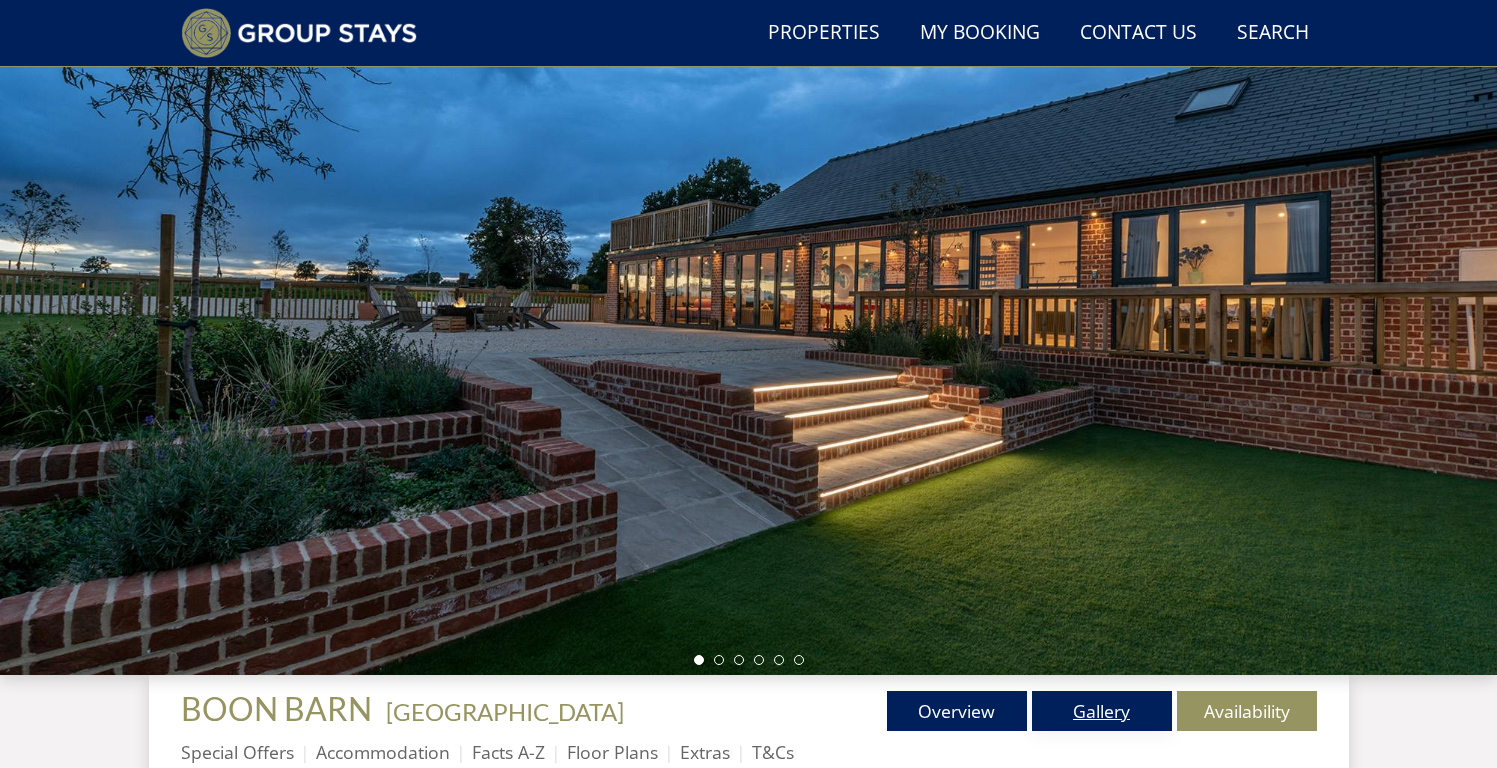 click on "Gallery" at bounding box center [1102, 711] 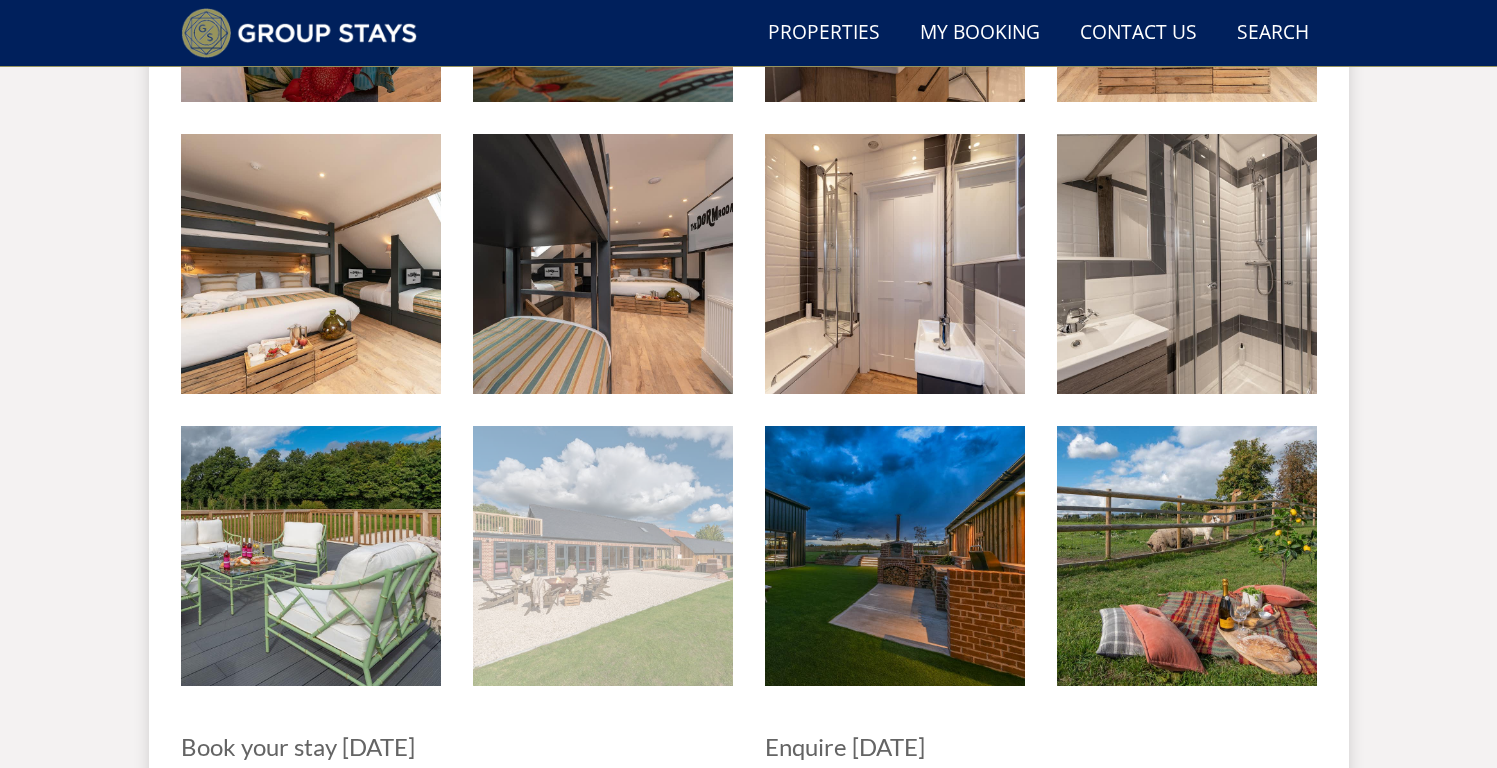 scroll, scrollTop: 4011, scrollLeft: 0, axis: vertical 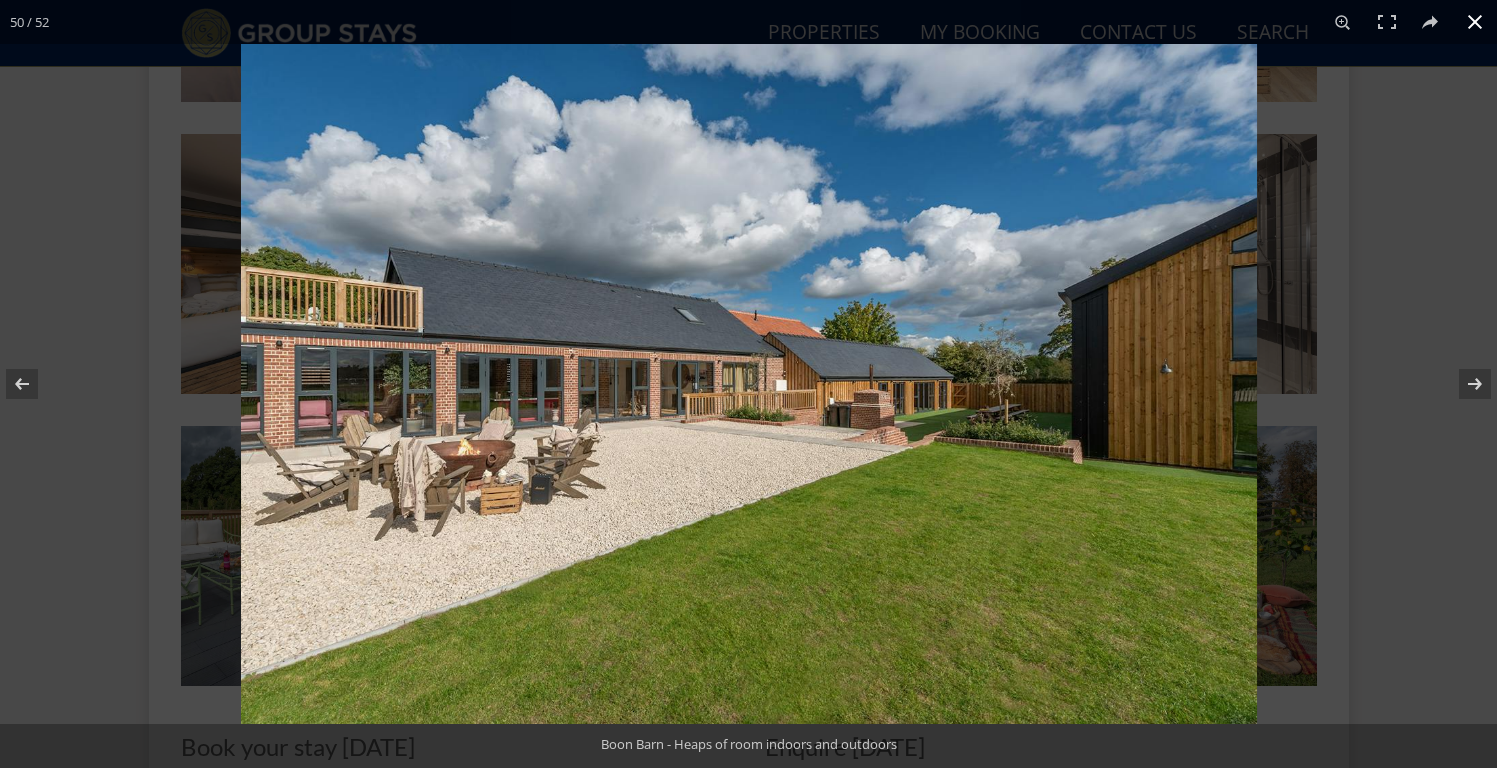click at bounding box center [1475, 22] 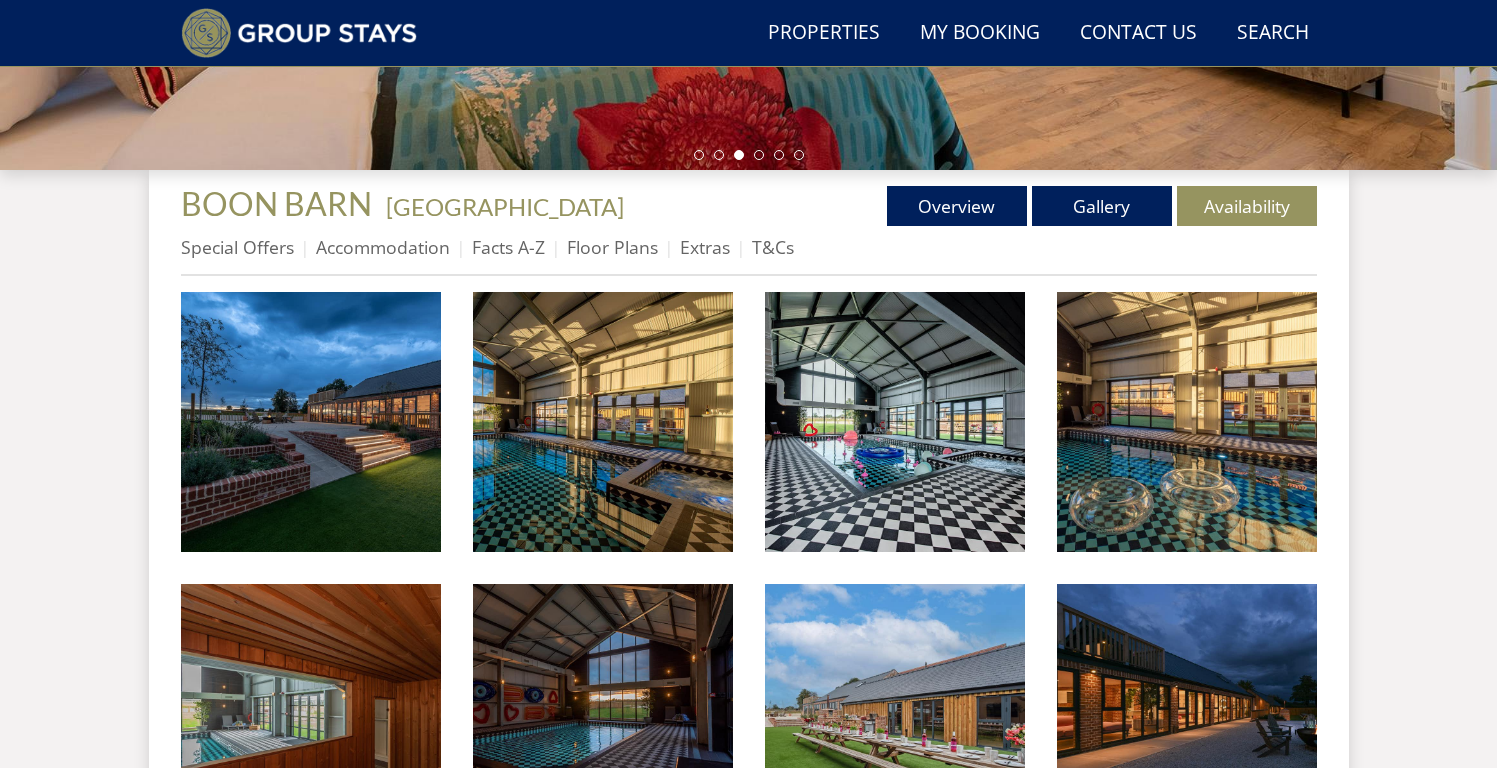 scroll, scrollTop: 584, scrollLeft: 0, axis: vertical 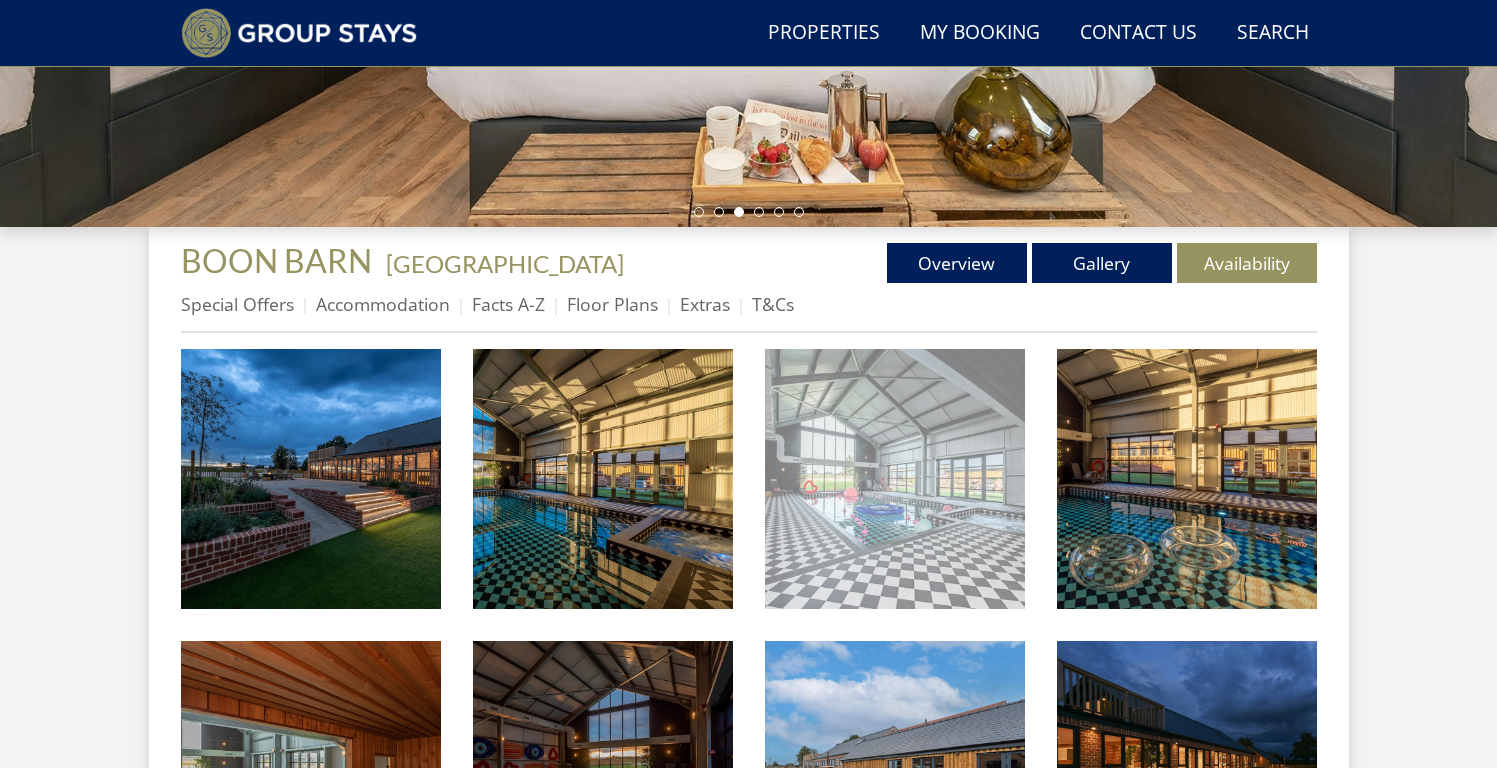 click at bounding box center (895, 479) 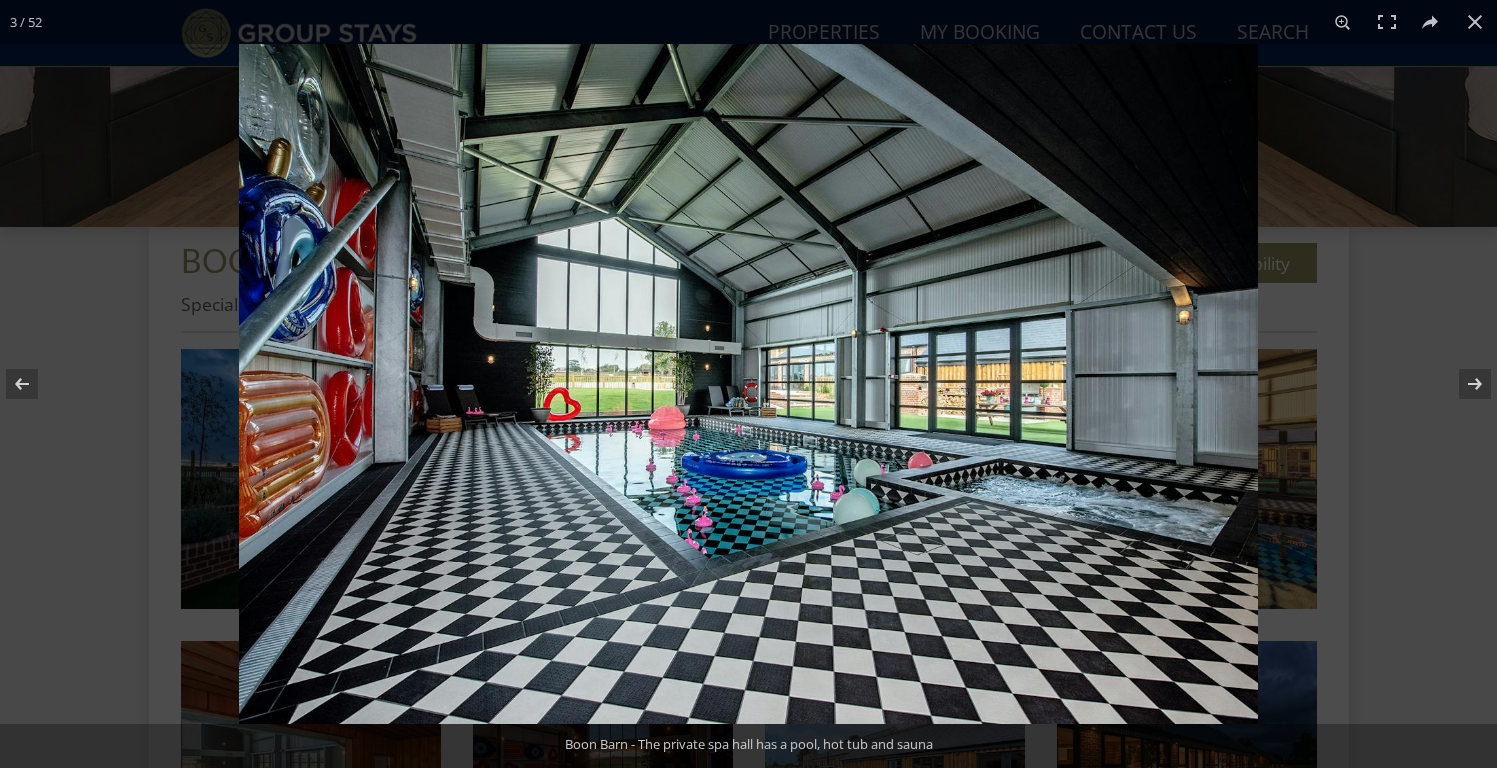 click at bounding box center (748, 384) 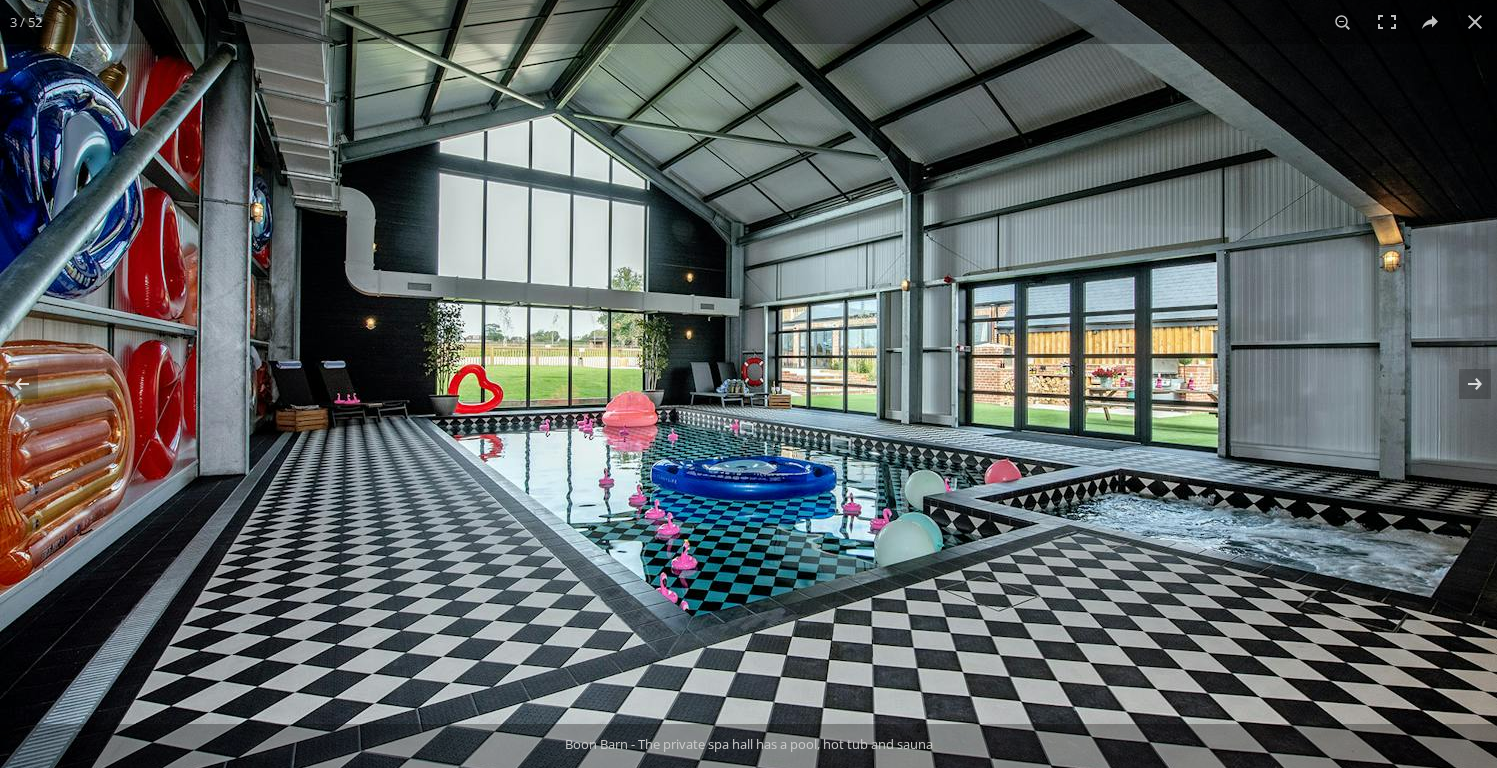 click at bounding box center (750, 359) 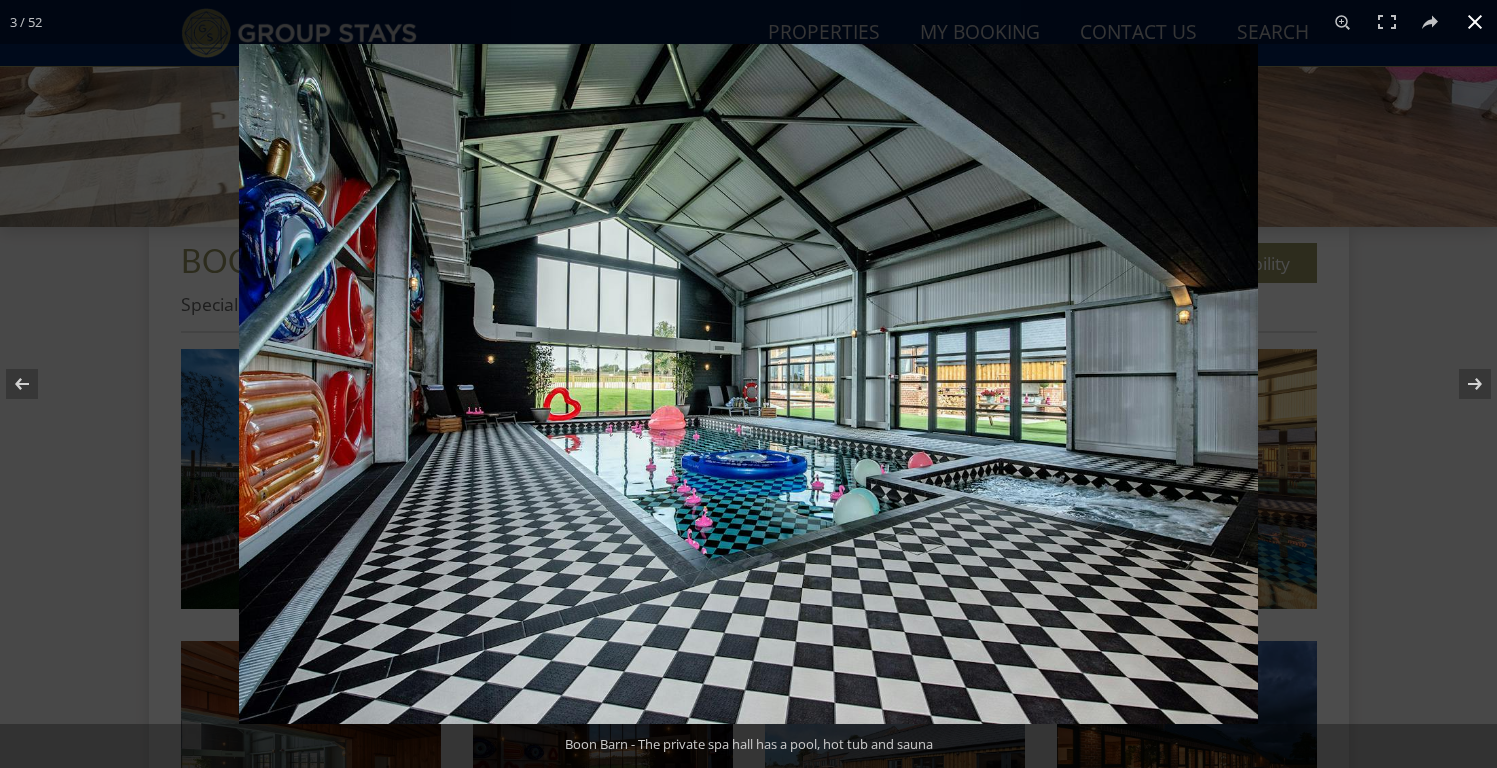 click at bounding box center (987, 428) 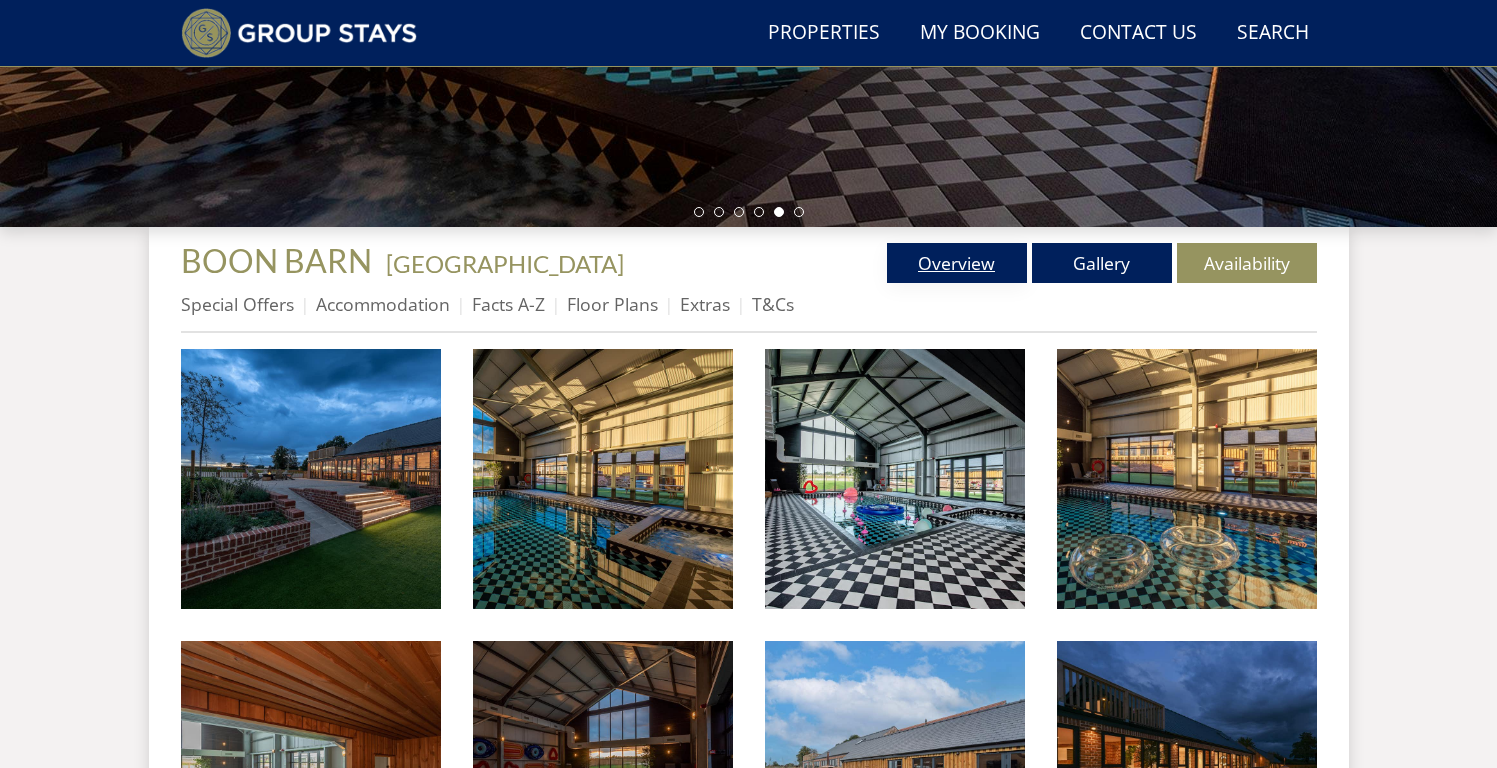 click on "Overview" at bounding box center [957, 263] 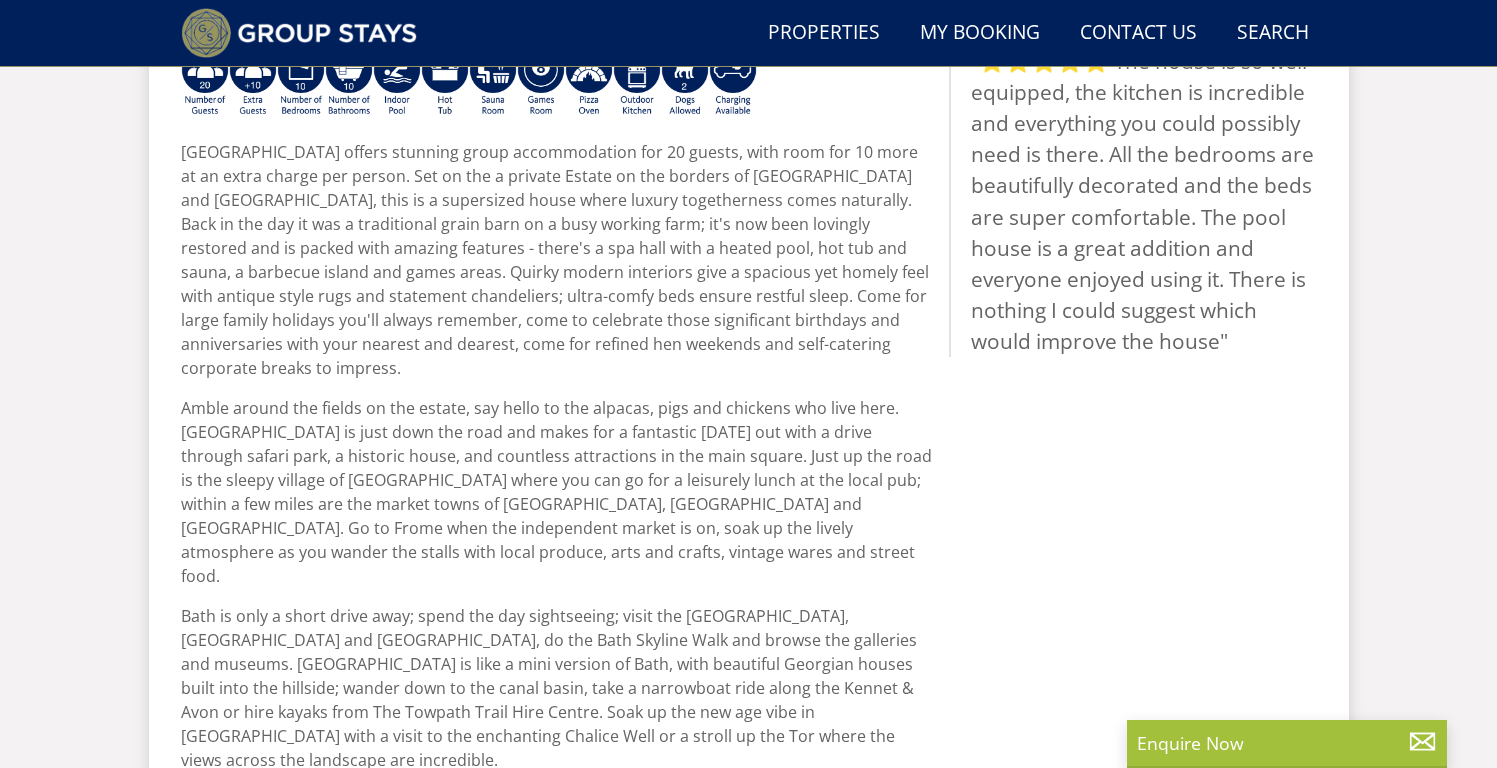 scroll, scrollTop: 910, scrollLeft: 0, axis: vertical 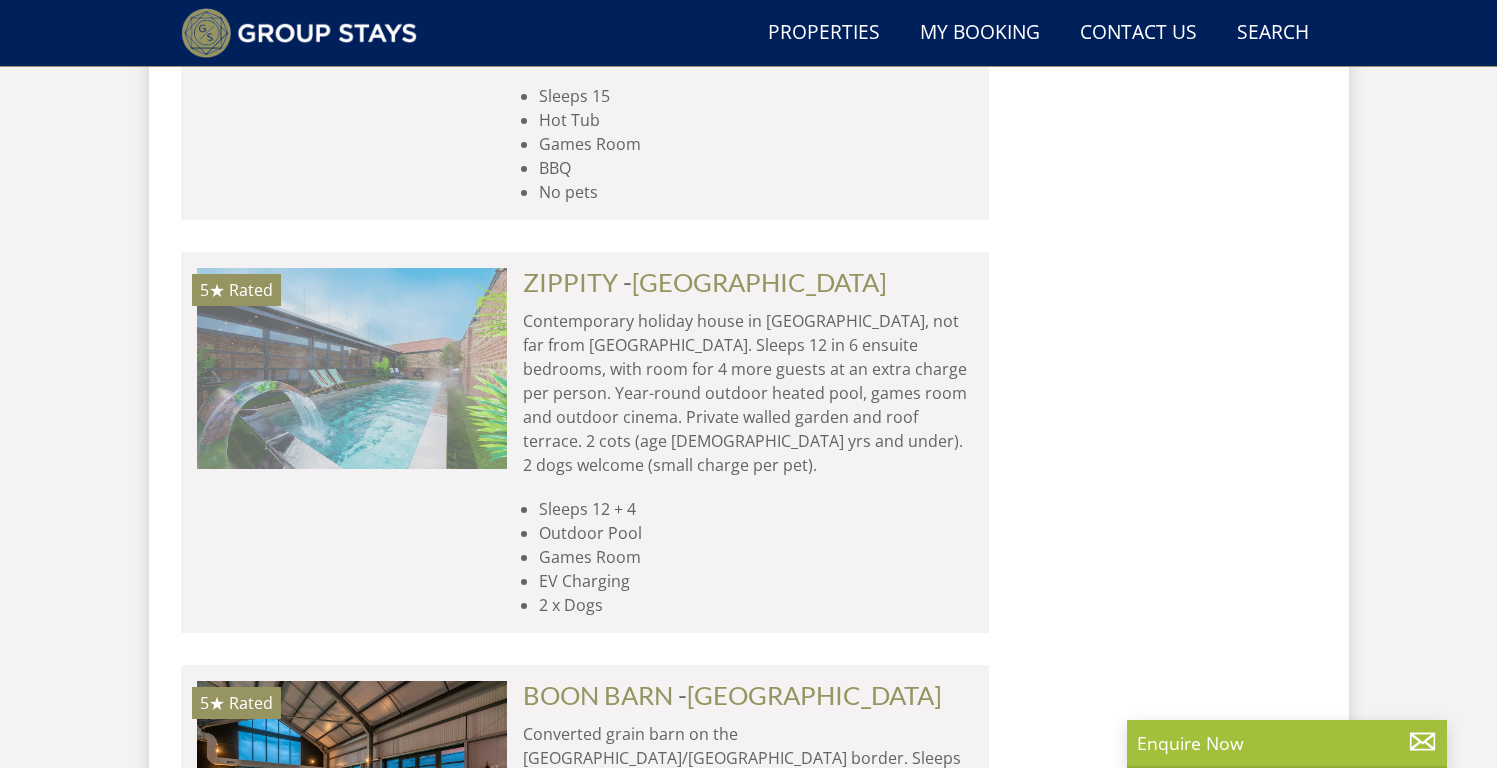 click at bounding box center (352, 368) 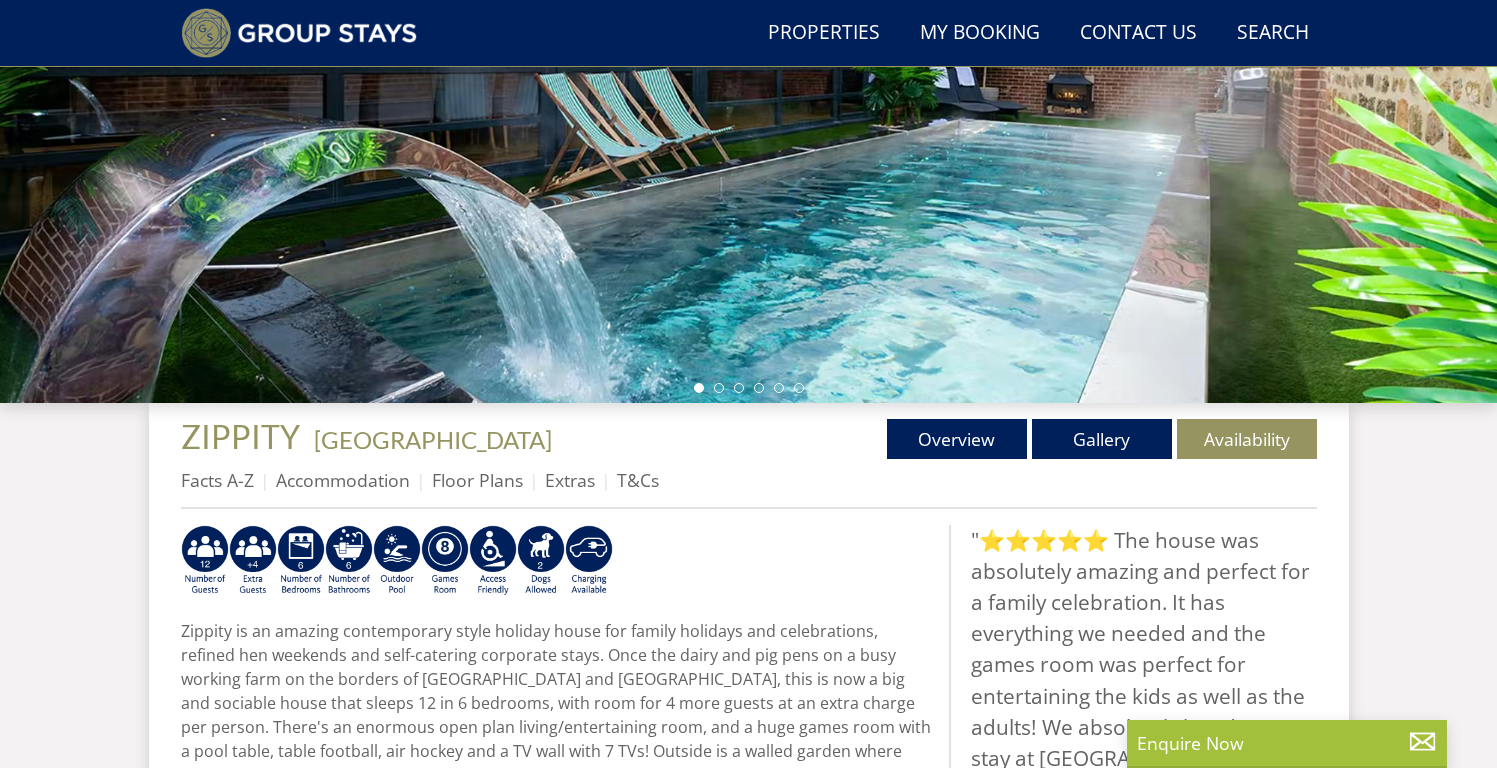 scroll, scrollTop: 490, scrollLeft: 0, axis: vertical 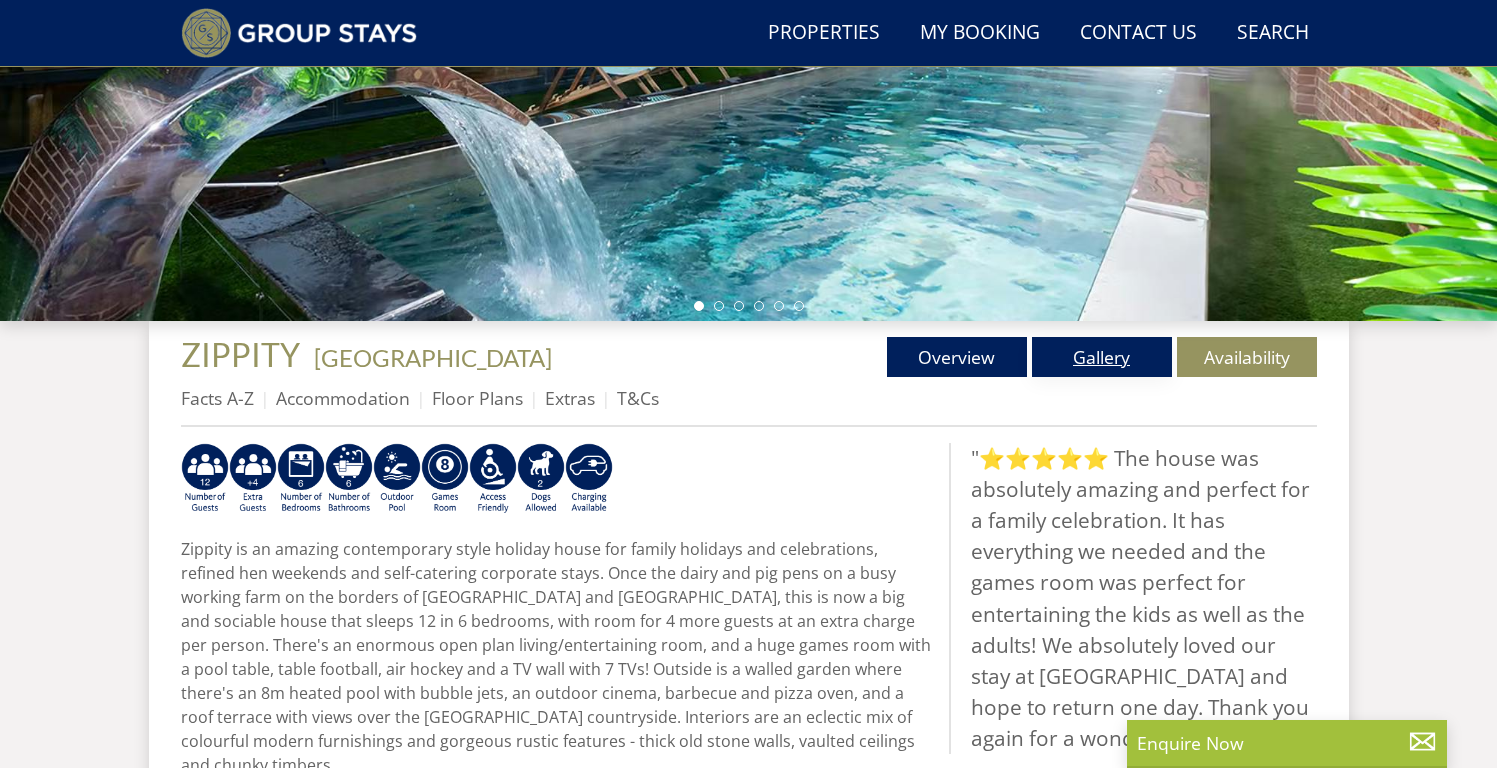 click on "Gallery" at bounding box center [1102, 357] 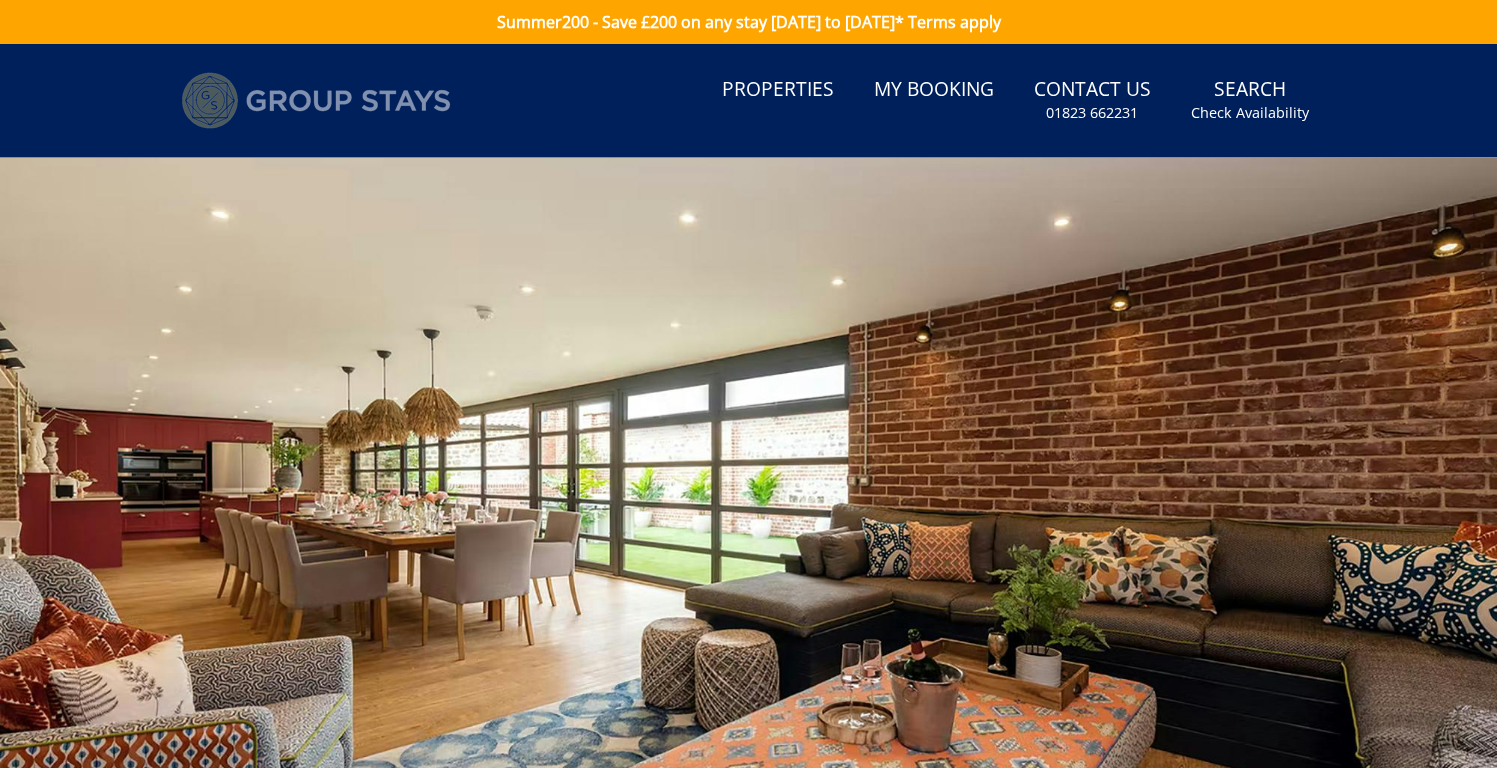 scroll, scrollTop: 0, scrollLeft: 0, axis: both 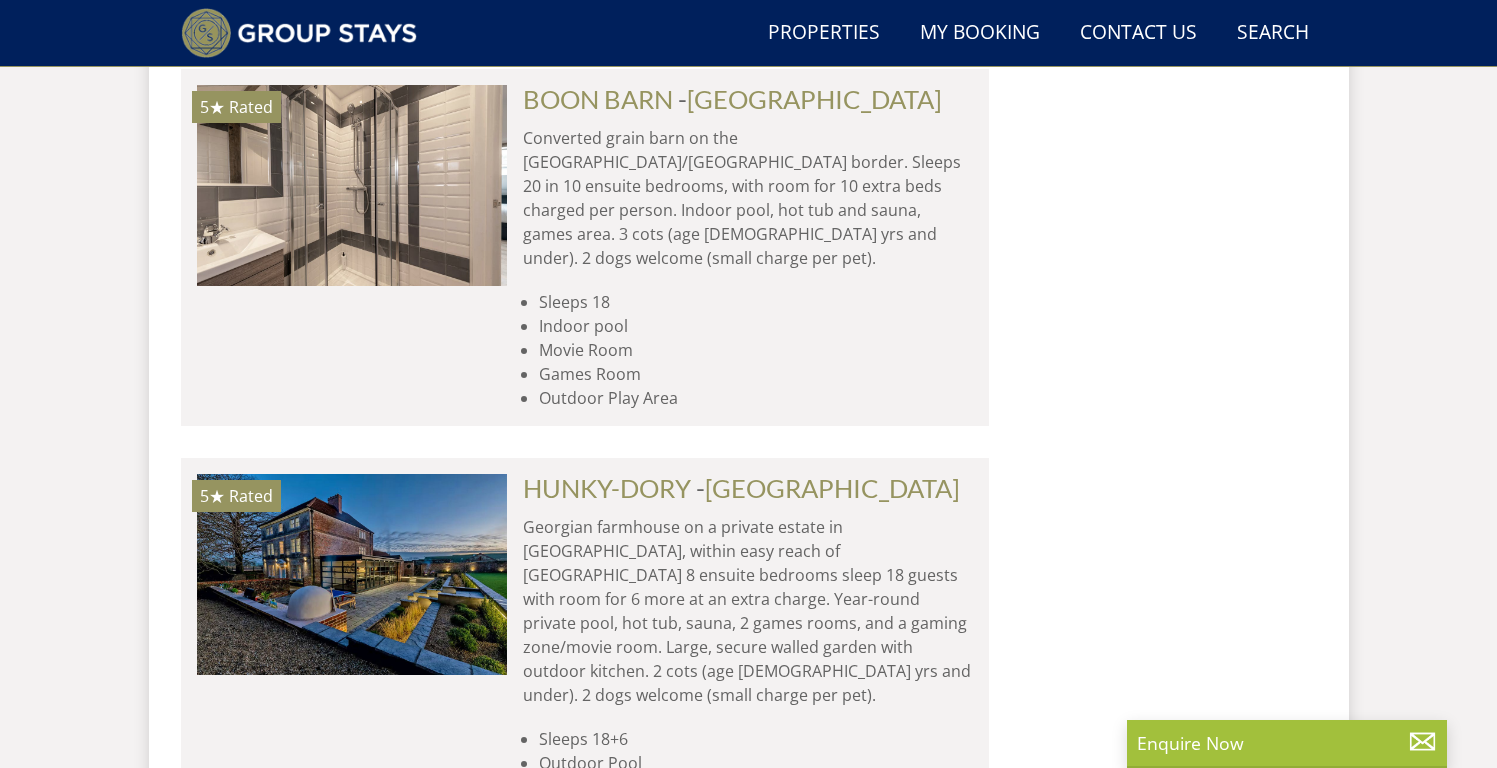 click on "HUNKY-DORY
-  [GEOGRAPHIC_DATA]
Georgian farmhouse on a private estate in [GEOGRAPHIC_DATA], within easy reach of [GEOGRAPHIC_DATA] 8 ensuite bedrooms sleep 18 guests with room for 6 more at an extra charge. Year-round private pool, hot tub, sauna, 2 games rooms, and a gaming zone/movie room. Large, secure walled garden with outdoor kitchen. 2 cots (age [DEMOGRAPHIC_DATA] yrs and under). 2 dogs welcome (small charge per pet).
Sleeps 18+6
Outdoor Pool
Hot tub
Sauna
Gaming Zone/Movie Room" at bounding box center [740, 660] 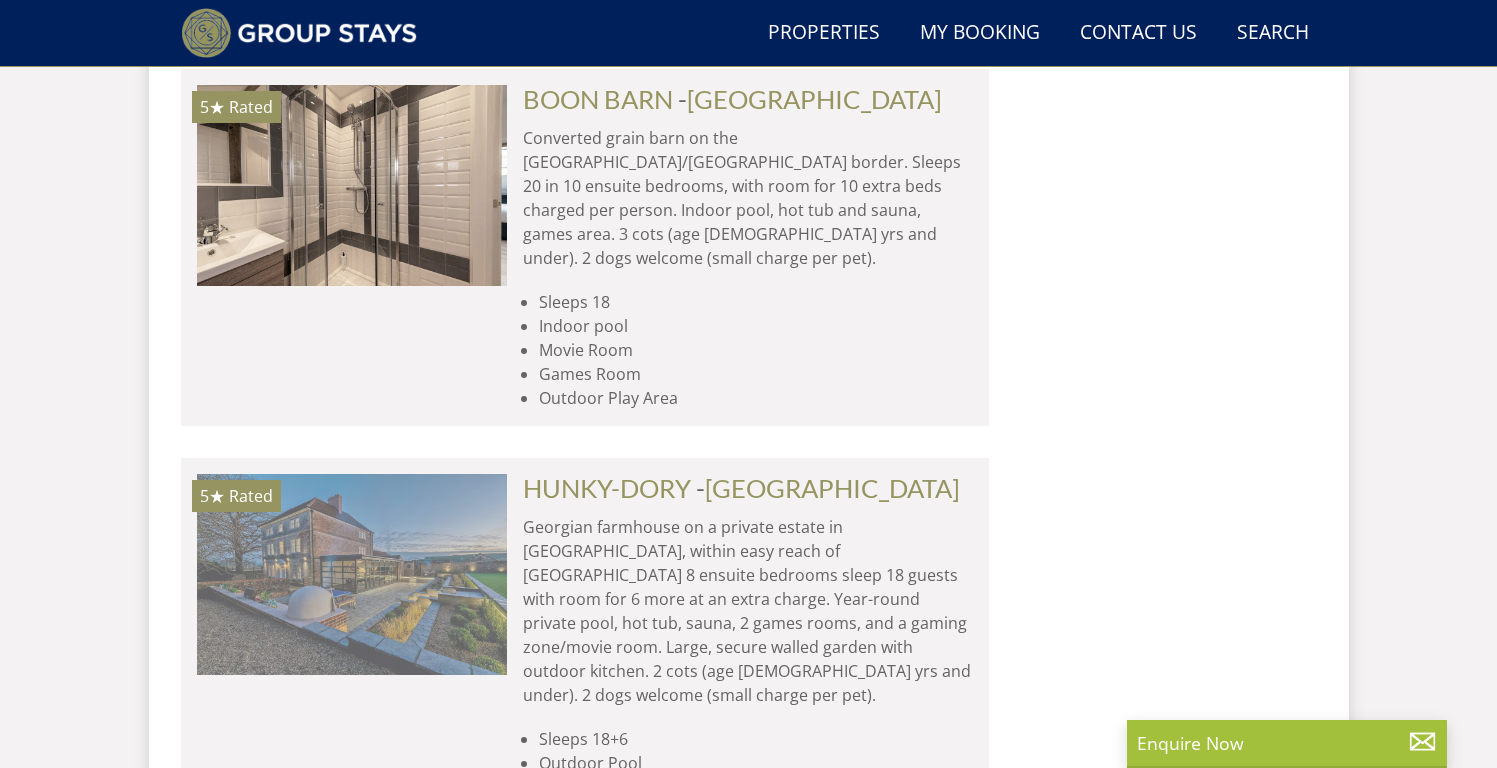 click at bounding box center [352, 574] 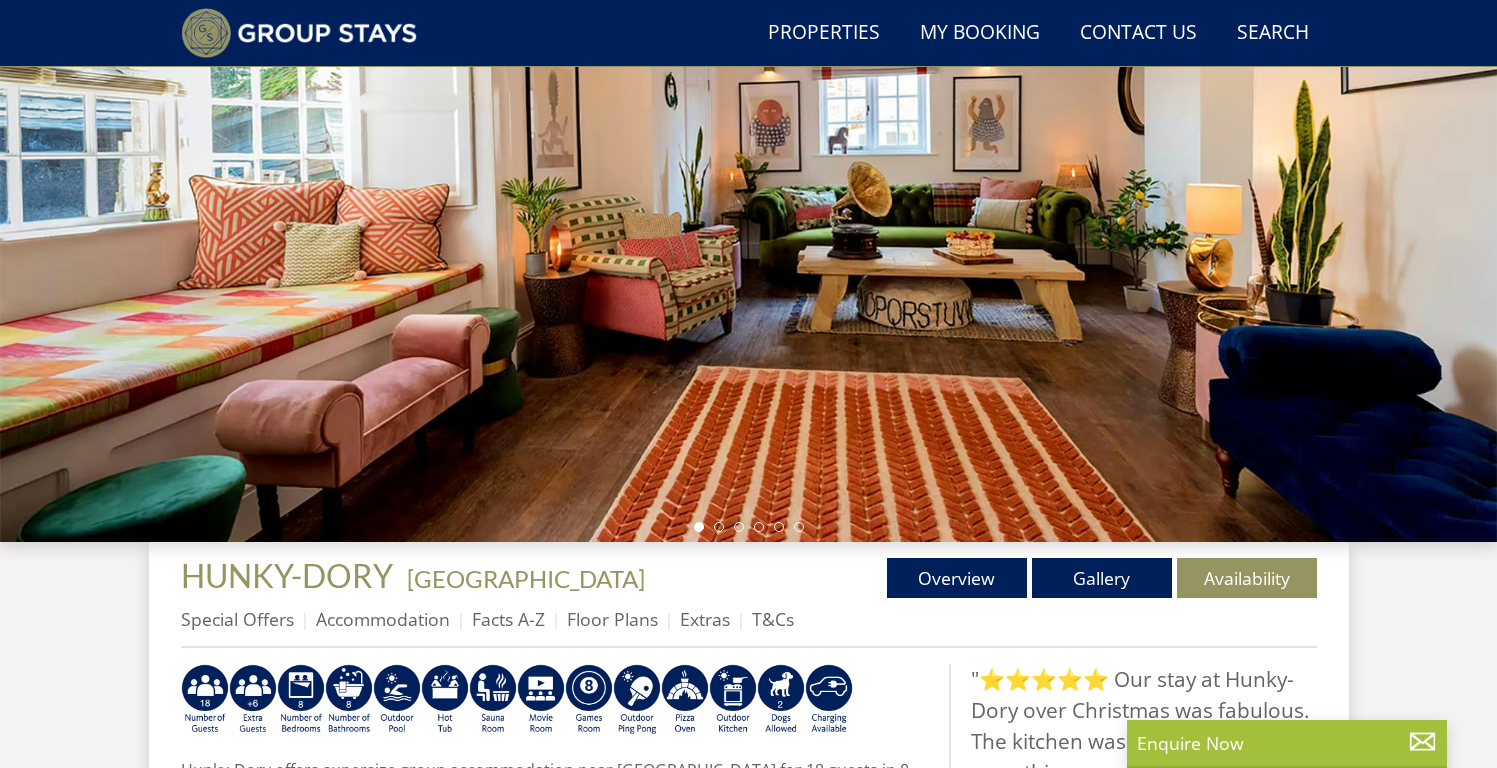scroll, scrollTop: 302, scrollLeft: 0, axis: vertical 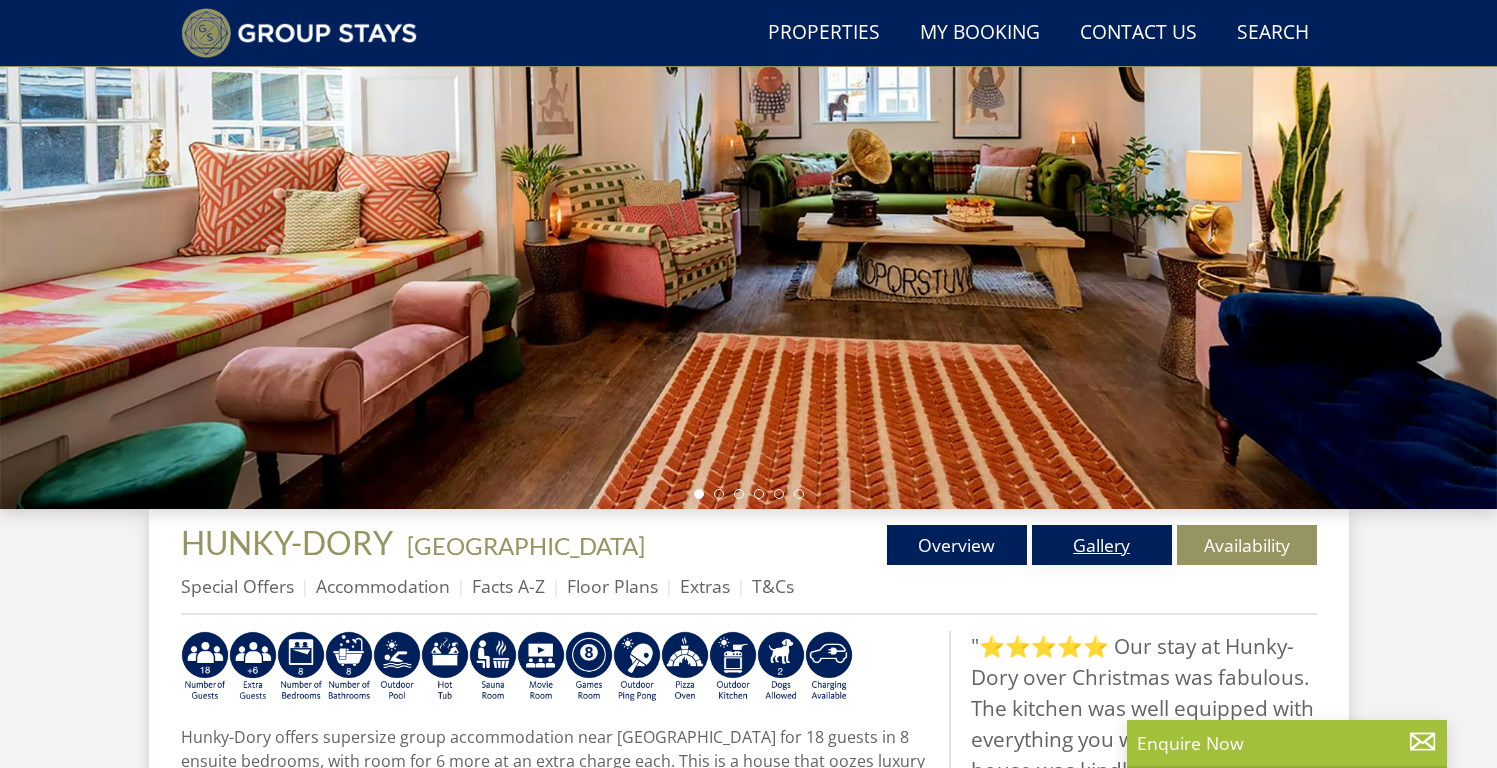 click on "Gallery" at bounding box center [1102, 545] 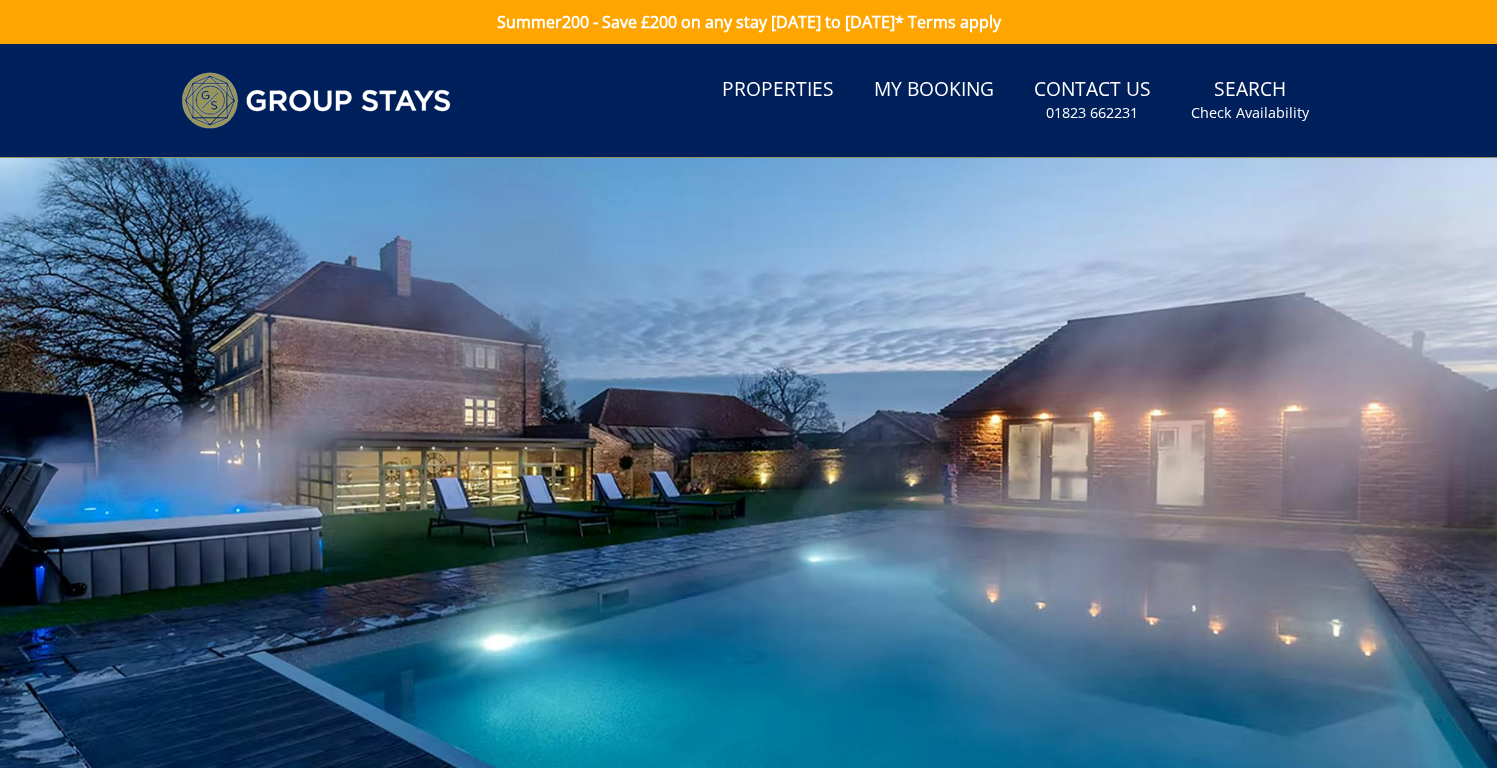 scroll, scrollTop: 0, scrollLeft: 0, axis: both 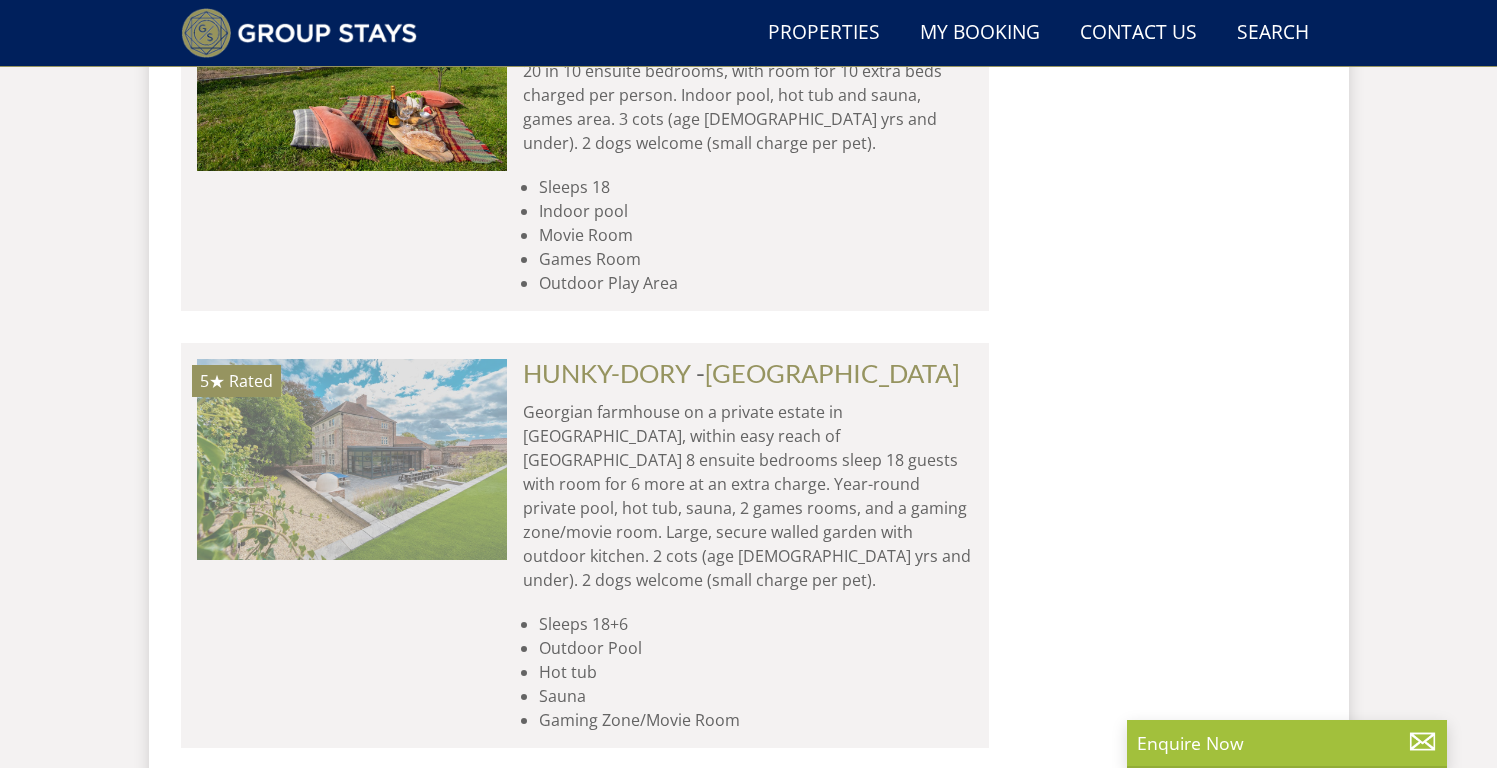 click at bounding box center (351, 459) 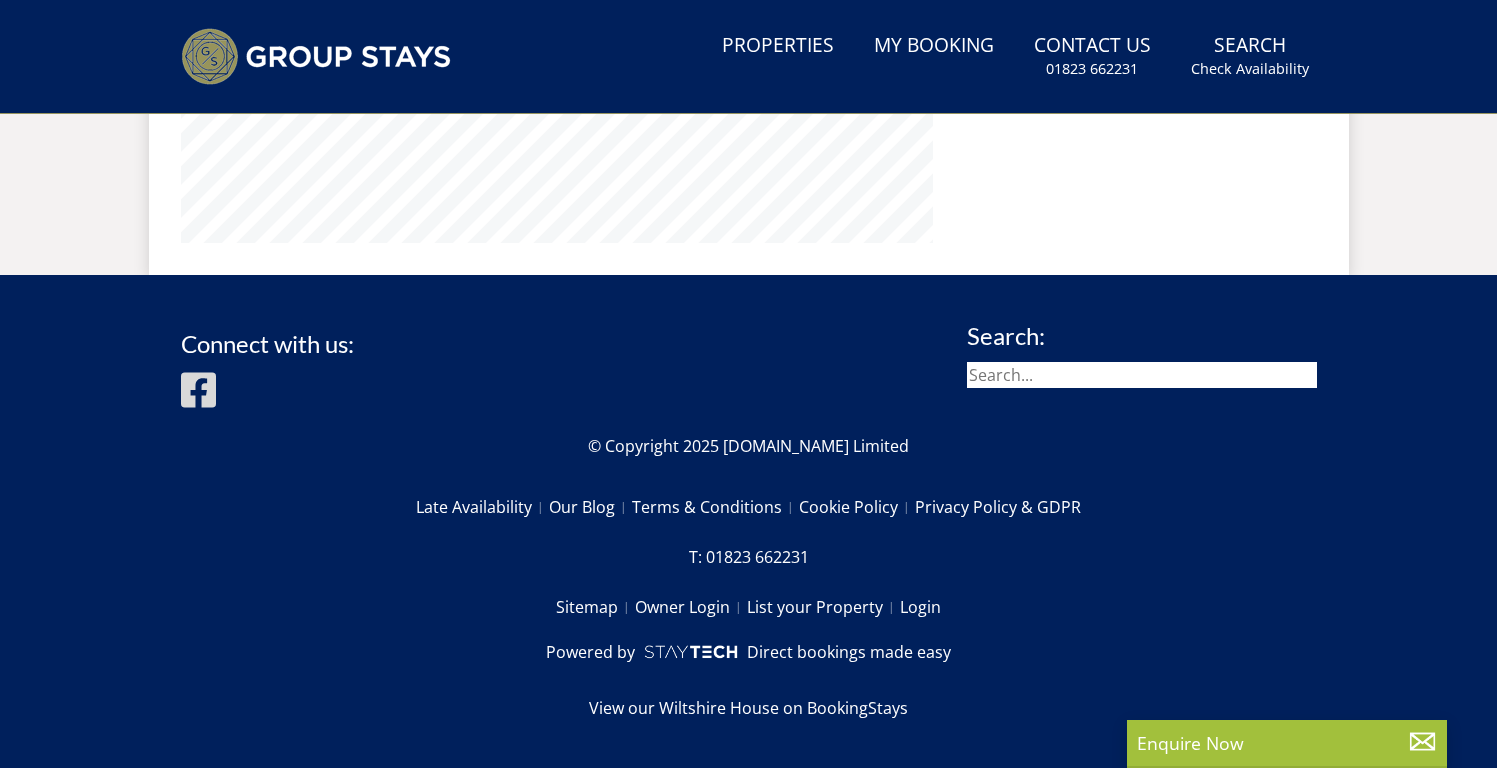 scroll 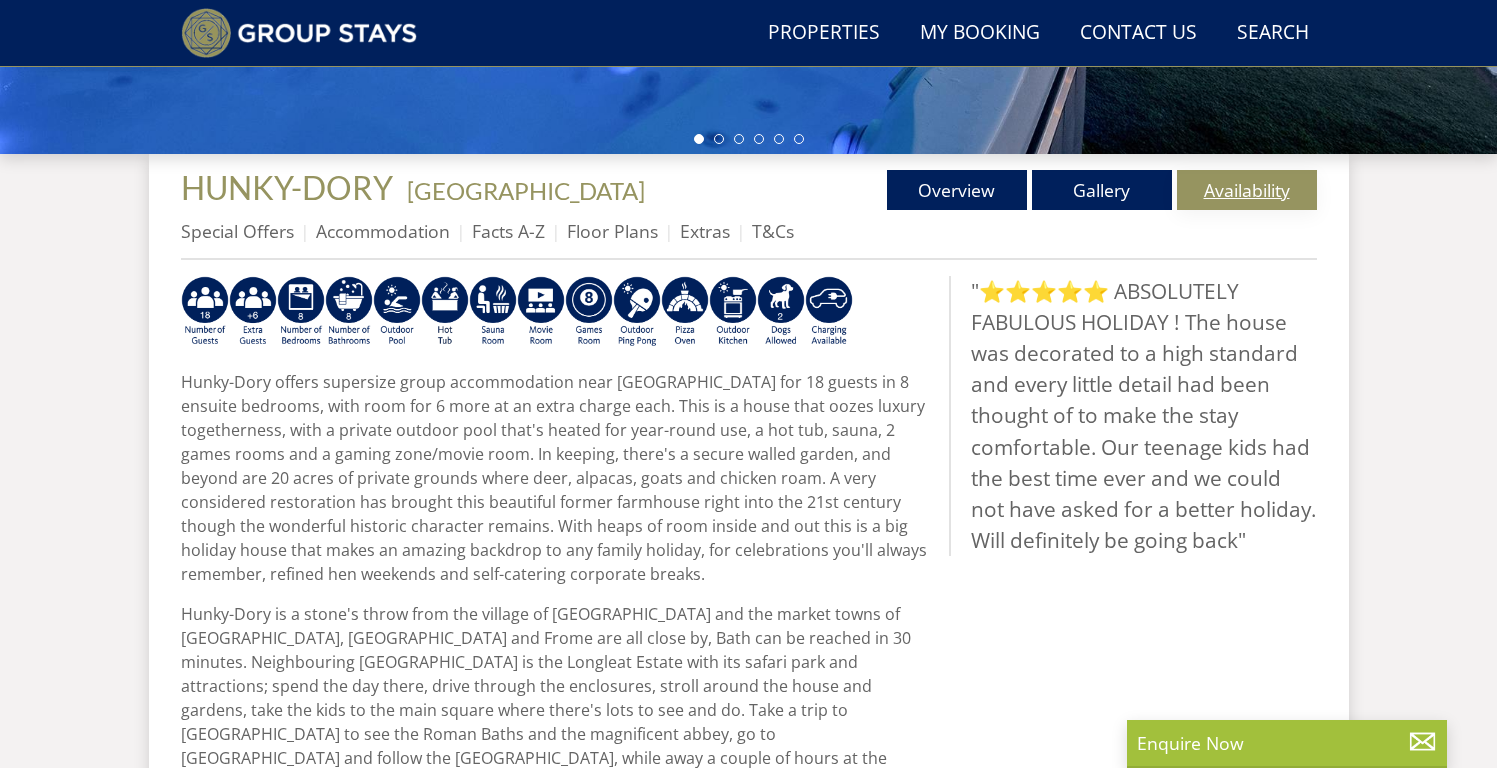 click on "Availability" at bounding box center (1247, 190) 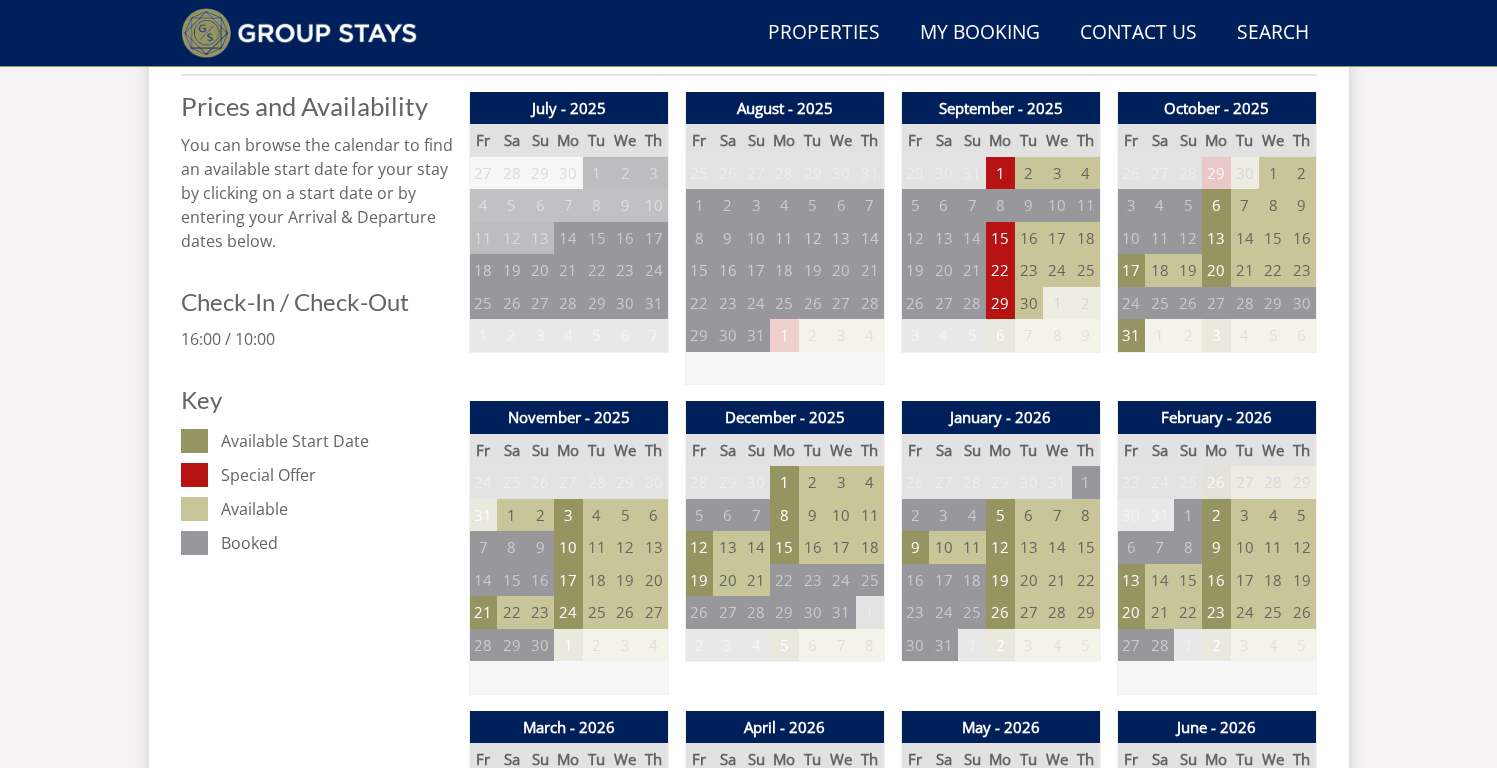 scroll, scrollTop: 852, scrollLeft: 0, axis: vertical 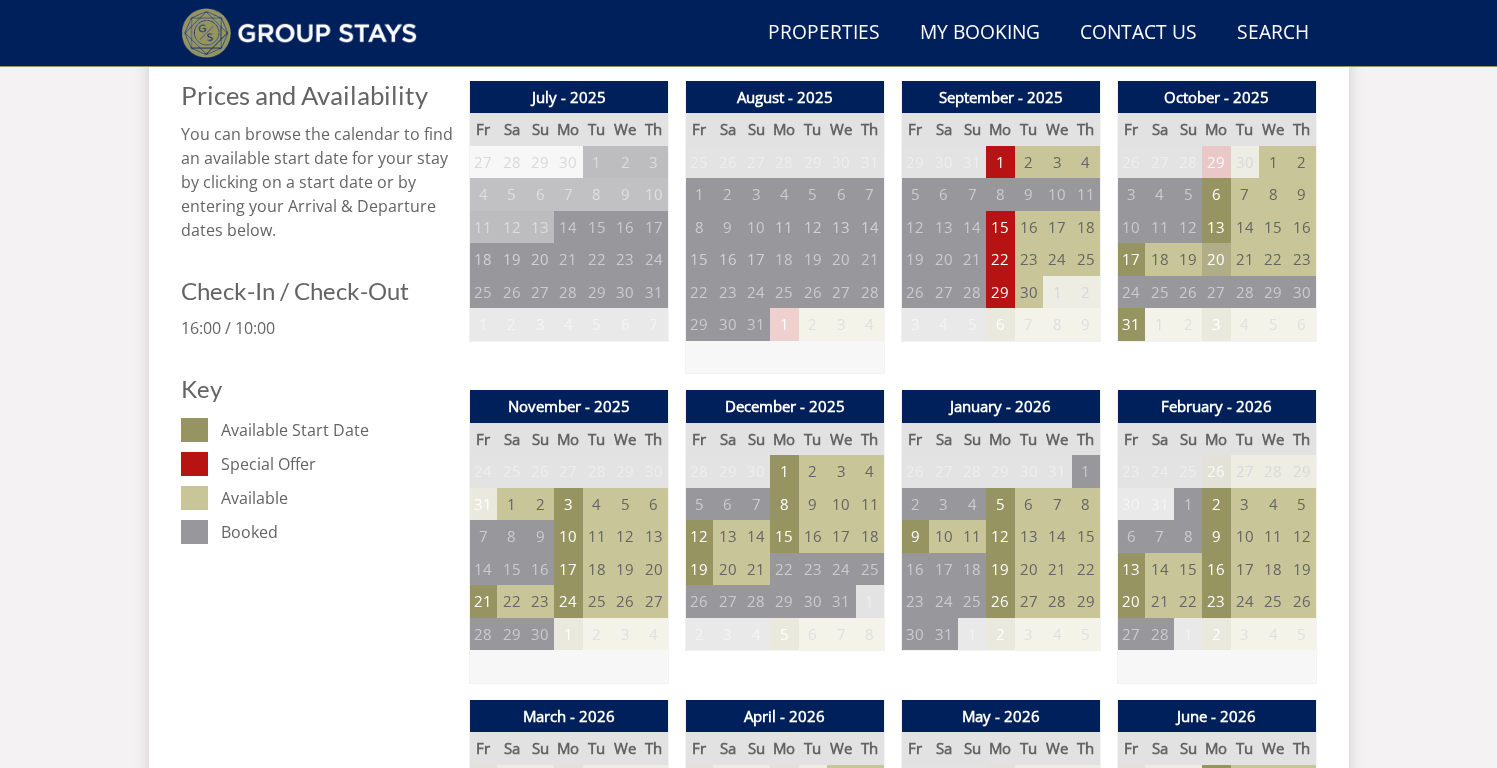 click on "20" at bounding box center (1216, 259) 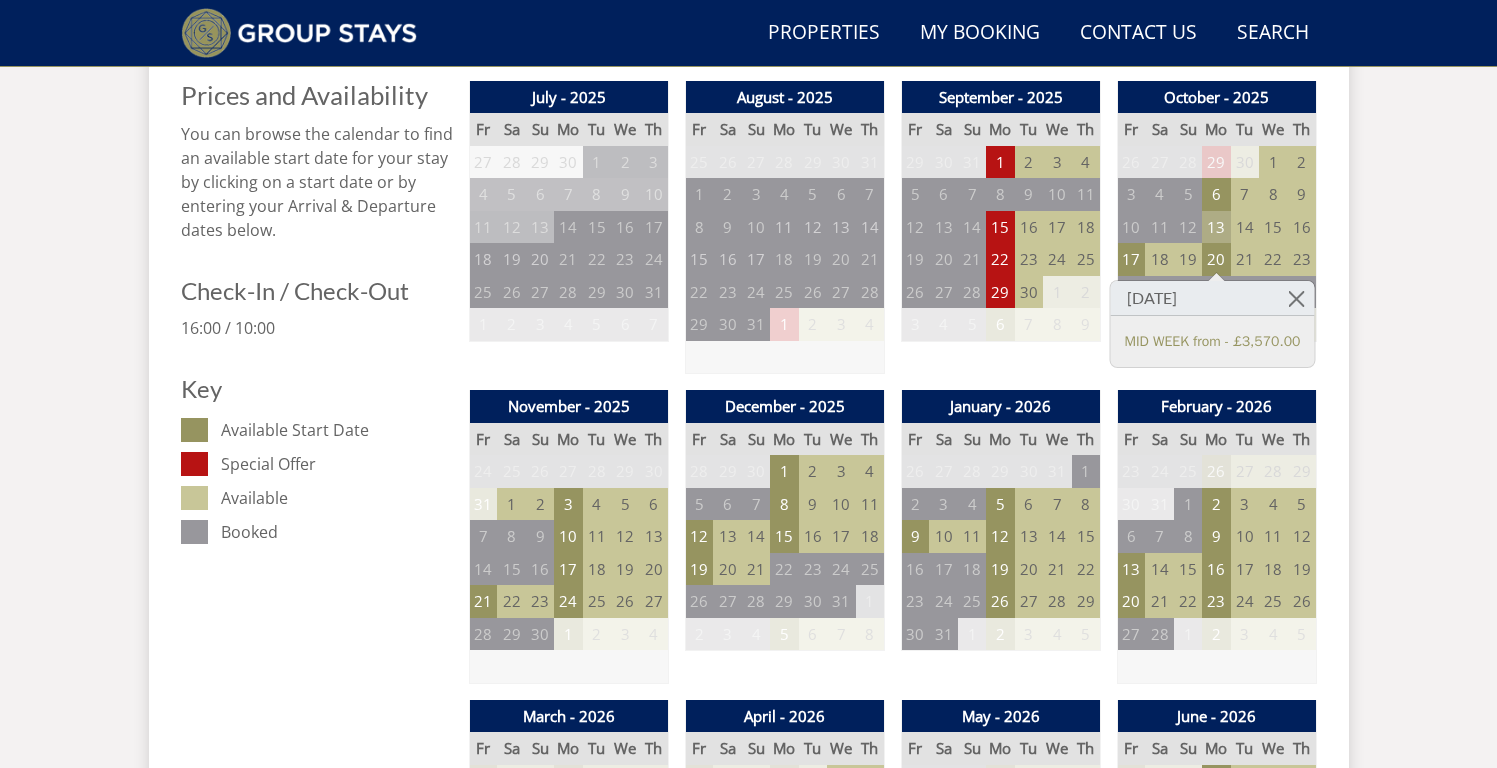 click on "13" at bounding box center (1216, 227) 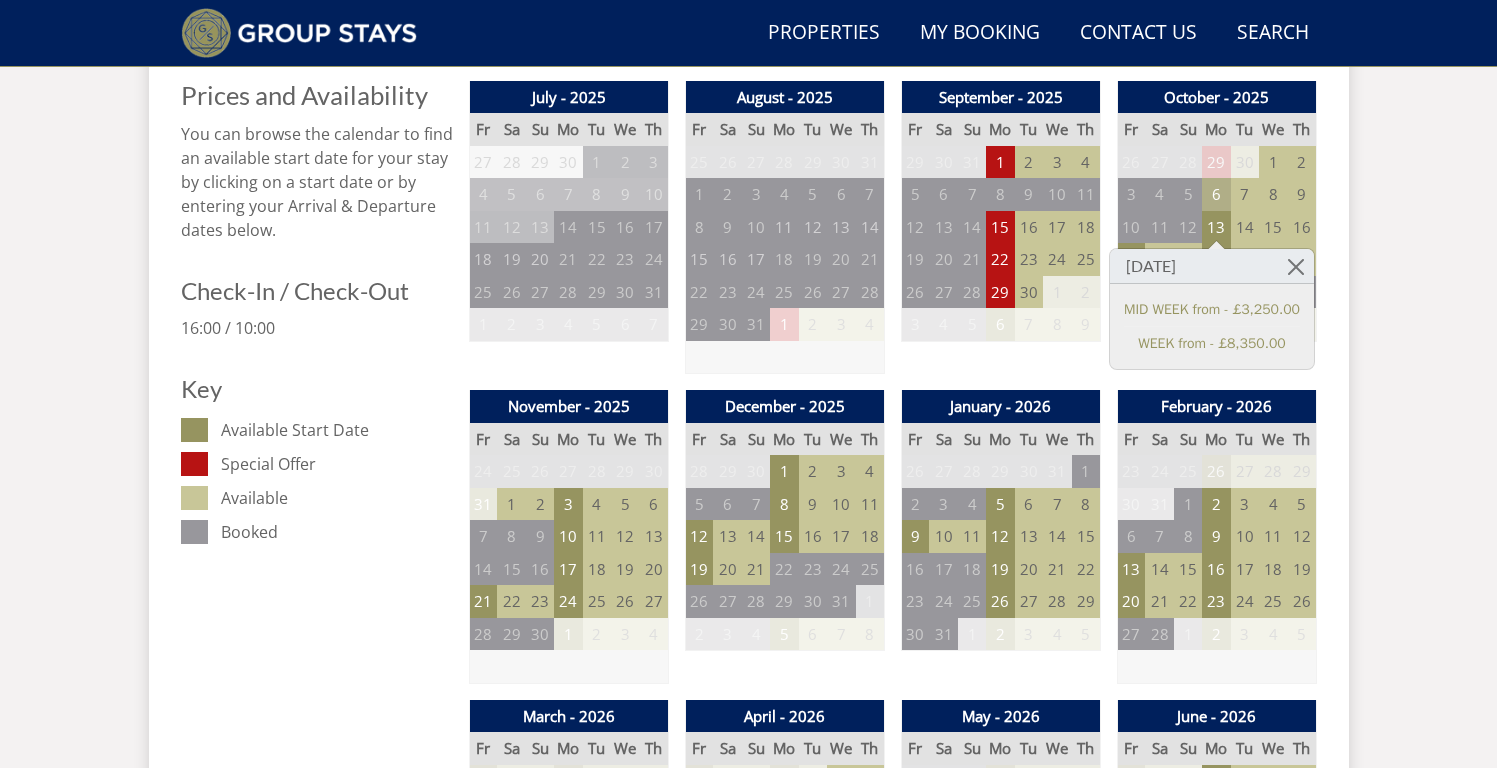 click on "6" at bounding box center (1216, 194) 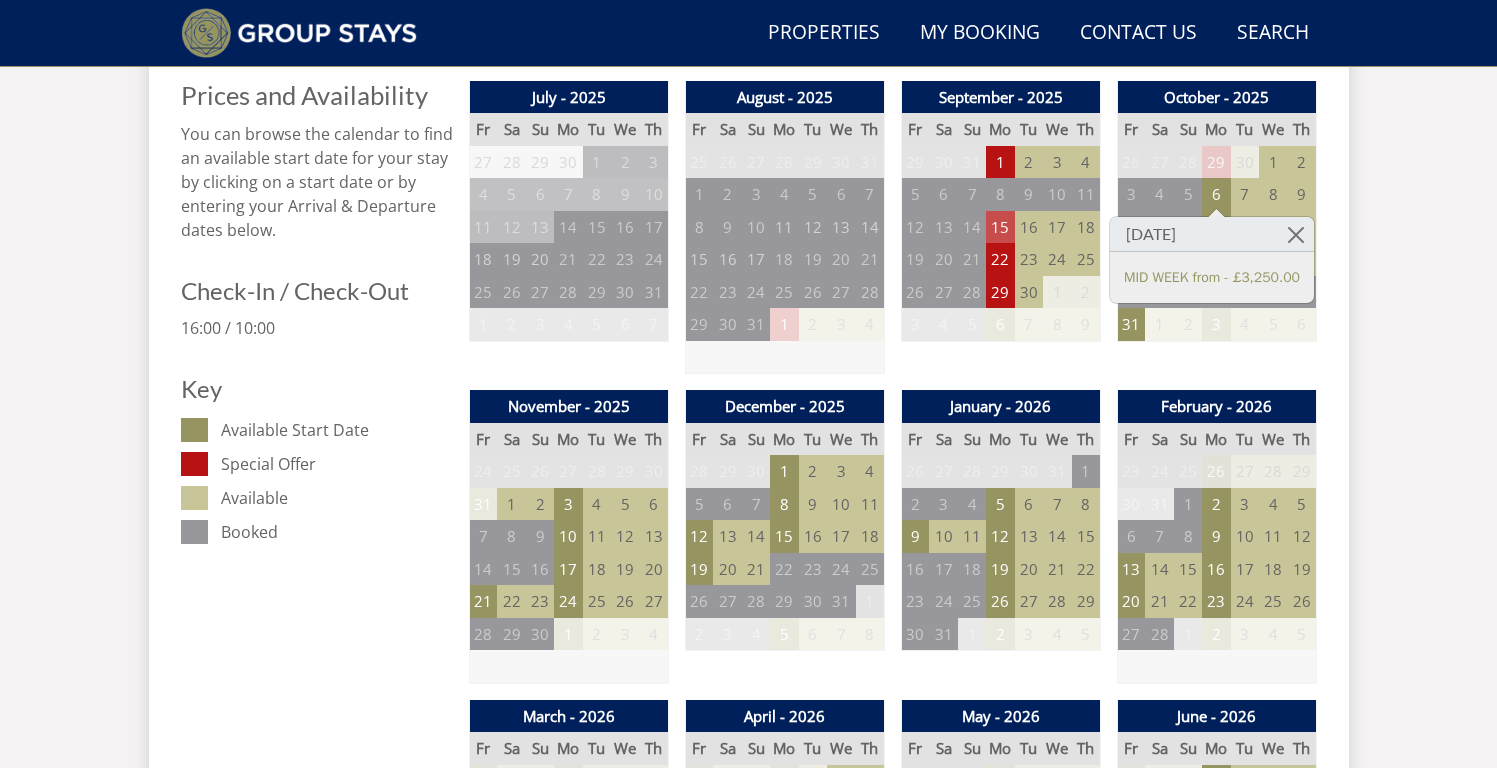 click on "15" at bounding box center (1000, 227) 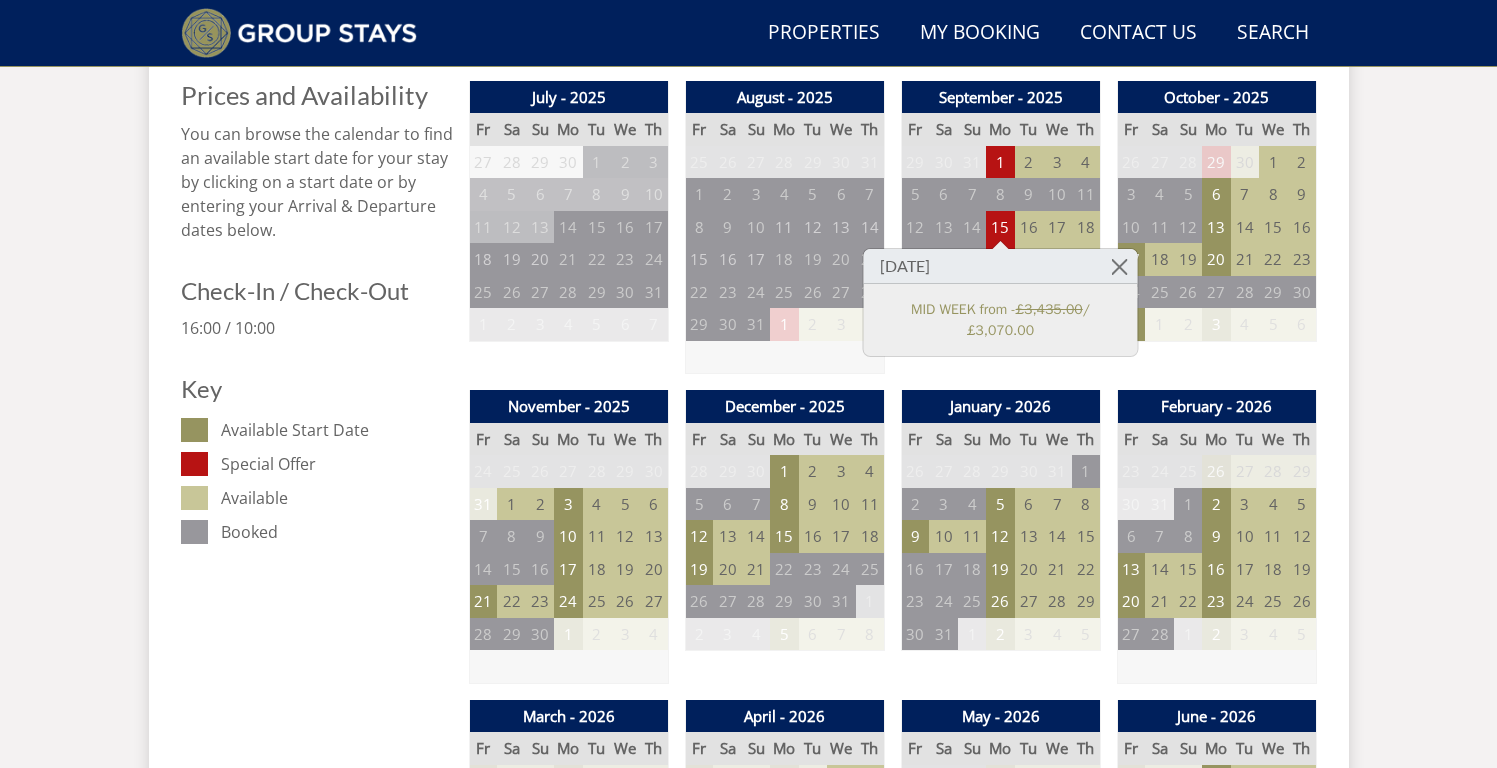 click on "17" at bounding box center (1057, 227) 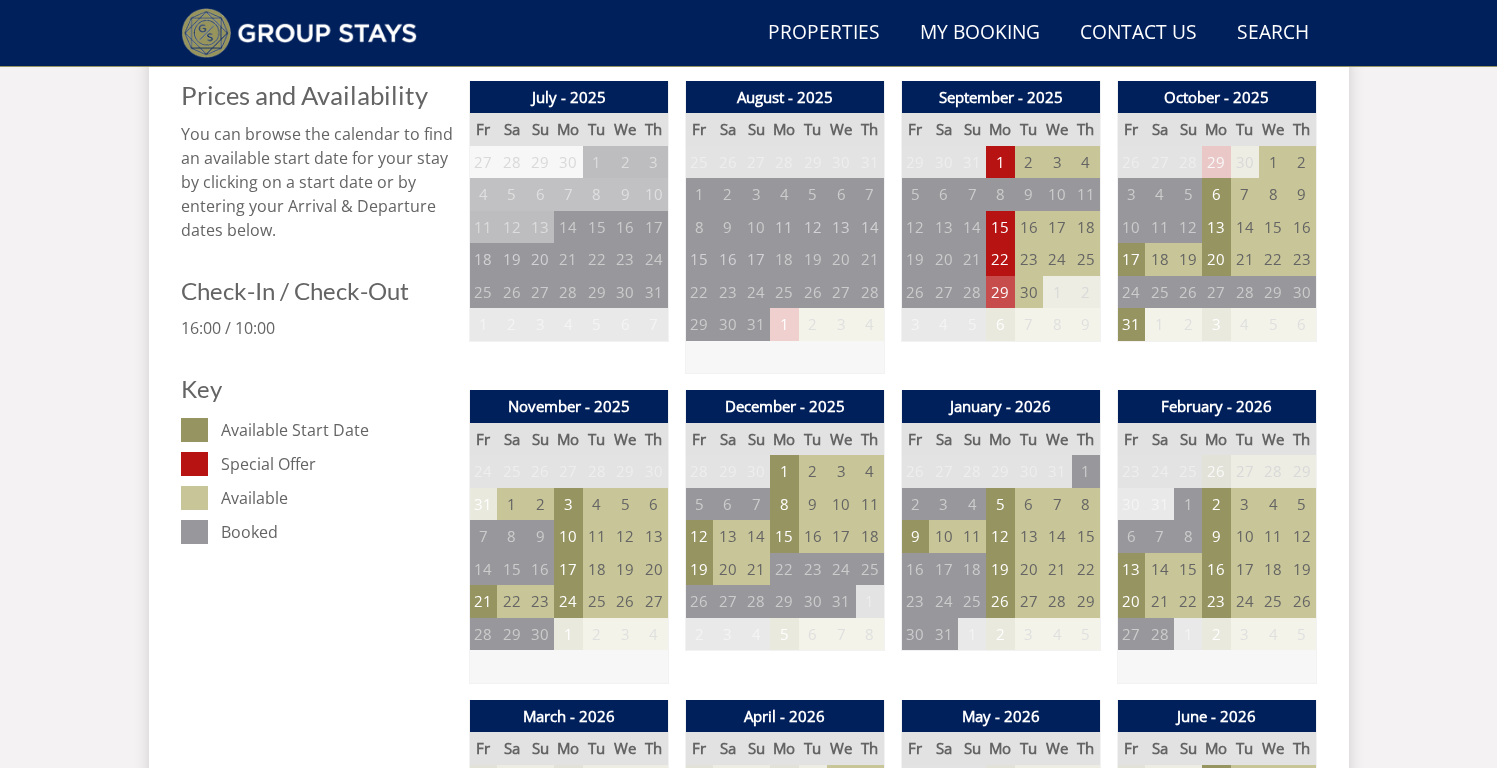 click on "29" at bounding box center (1000, 292) 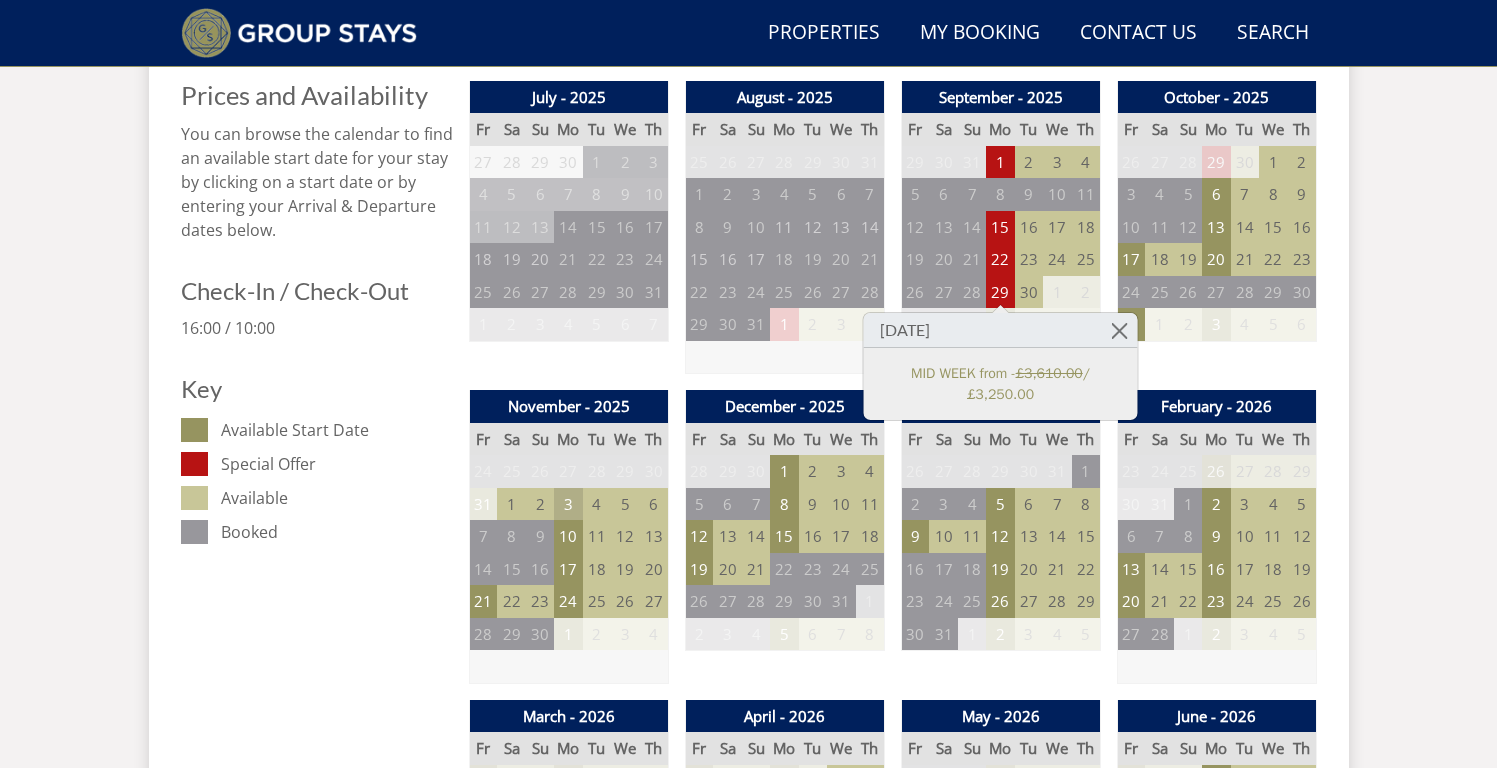 click on "3" at bounding box center [568, 504] 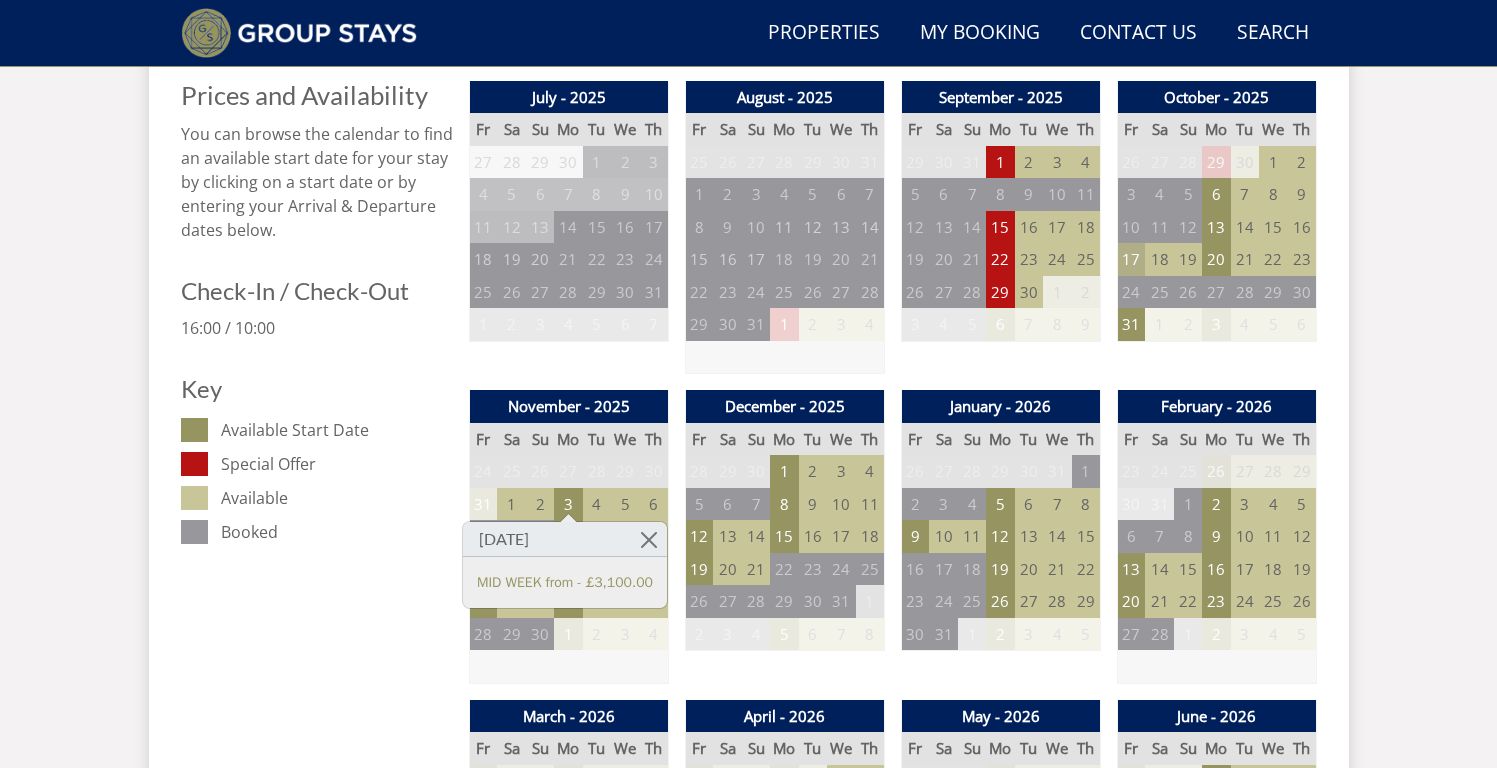 click on "17" at bounding box center [1131, 259] 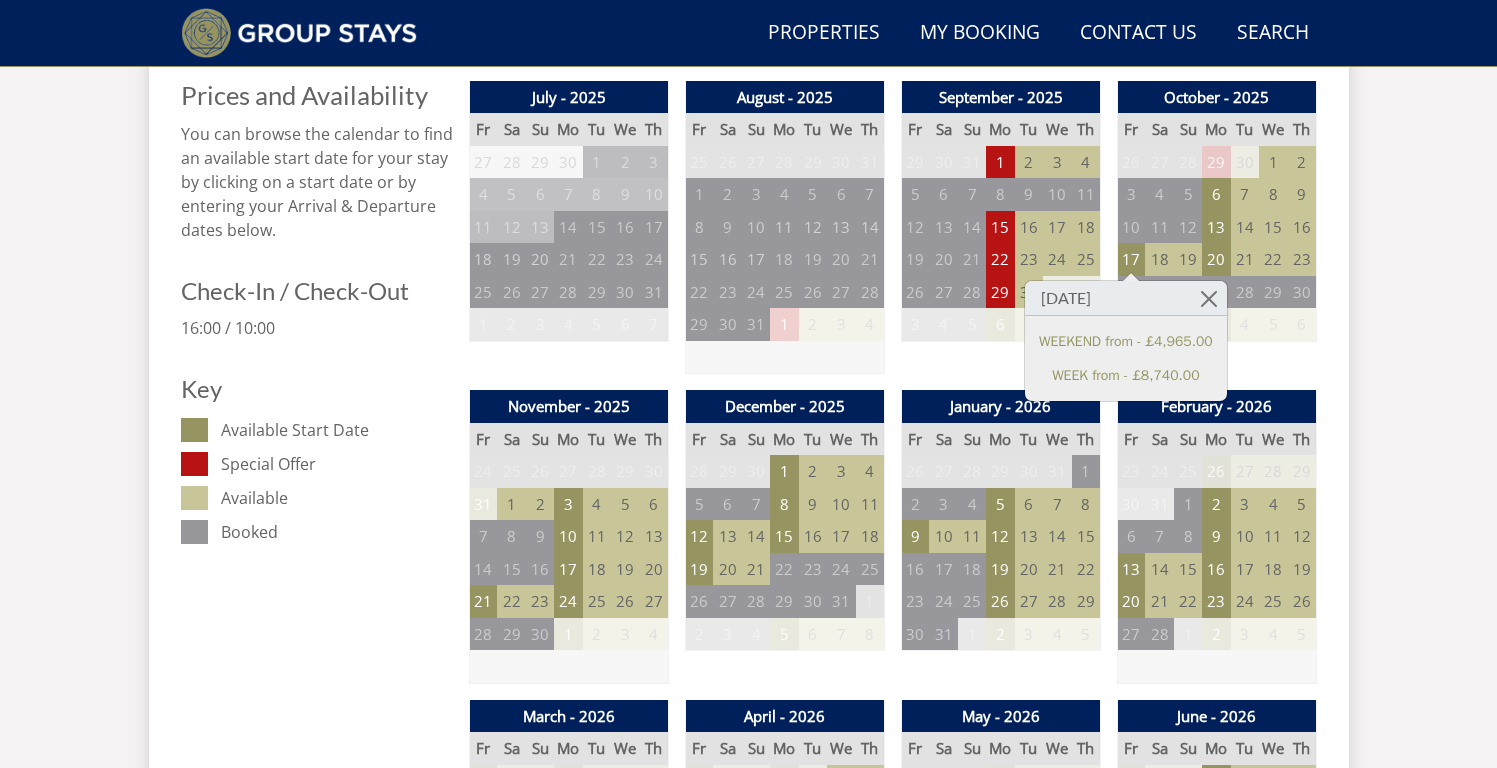 click on "Search
Menu
Properties
My Booking
Contact Us  [PHONE_NUMBER]
Search  Check Availability
Guests
1
2
3
4
5
6
7
8
9
10
11
12
13
14
15
16
17
18
19
20
21
22
23
24
25
26
27
28
29
30
31
32
33
34
35
36
37
38
39
40
41
42
43
44
45
46
47
48
49
50
Date
[DATE]
Search
-" at bounding box center [748, 1037] 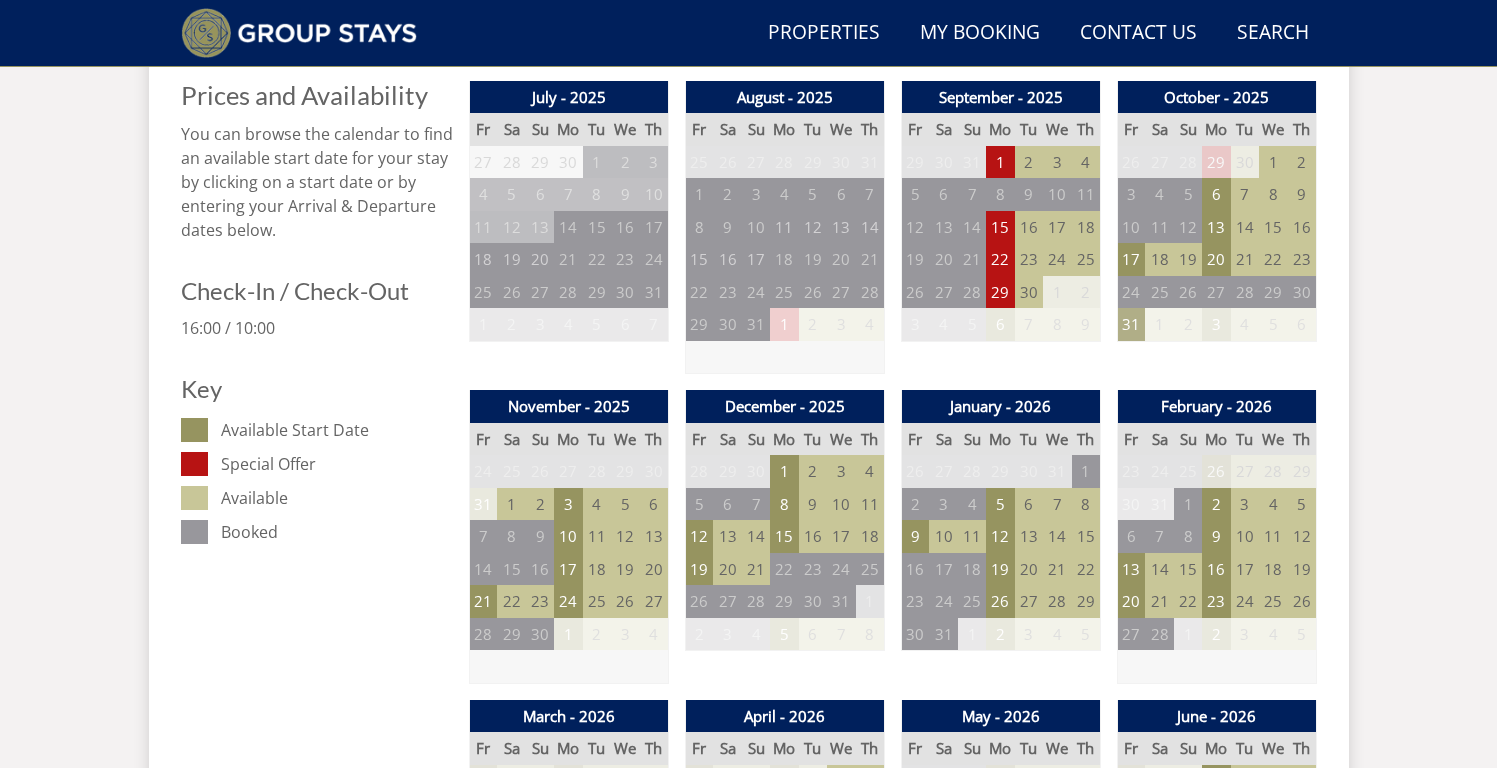 click on "31" at bounding box center (1131, 324) 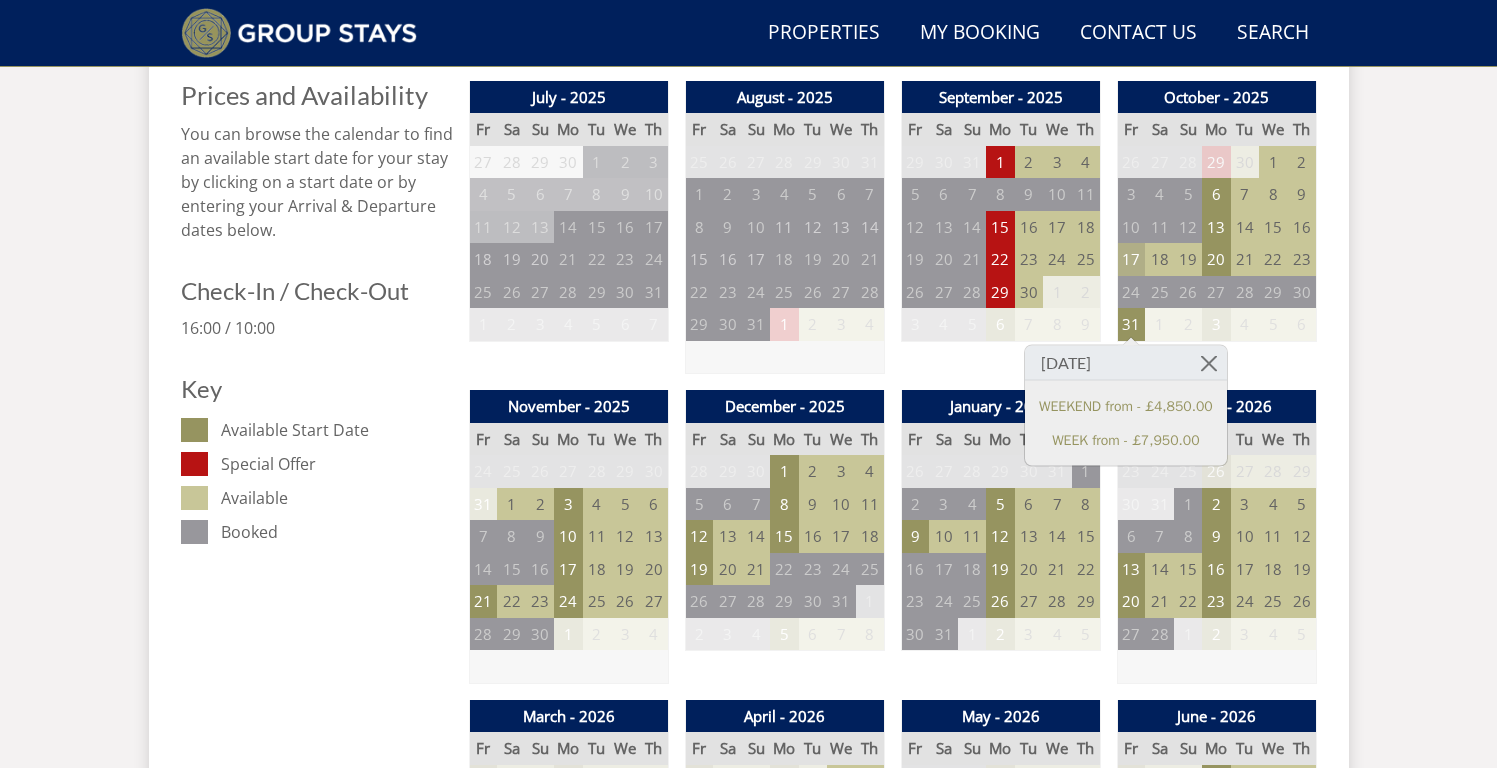 click on "17" at bounding box center [1131, 259] 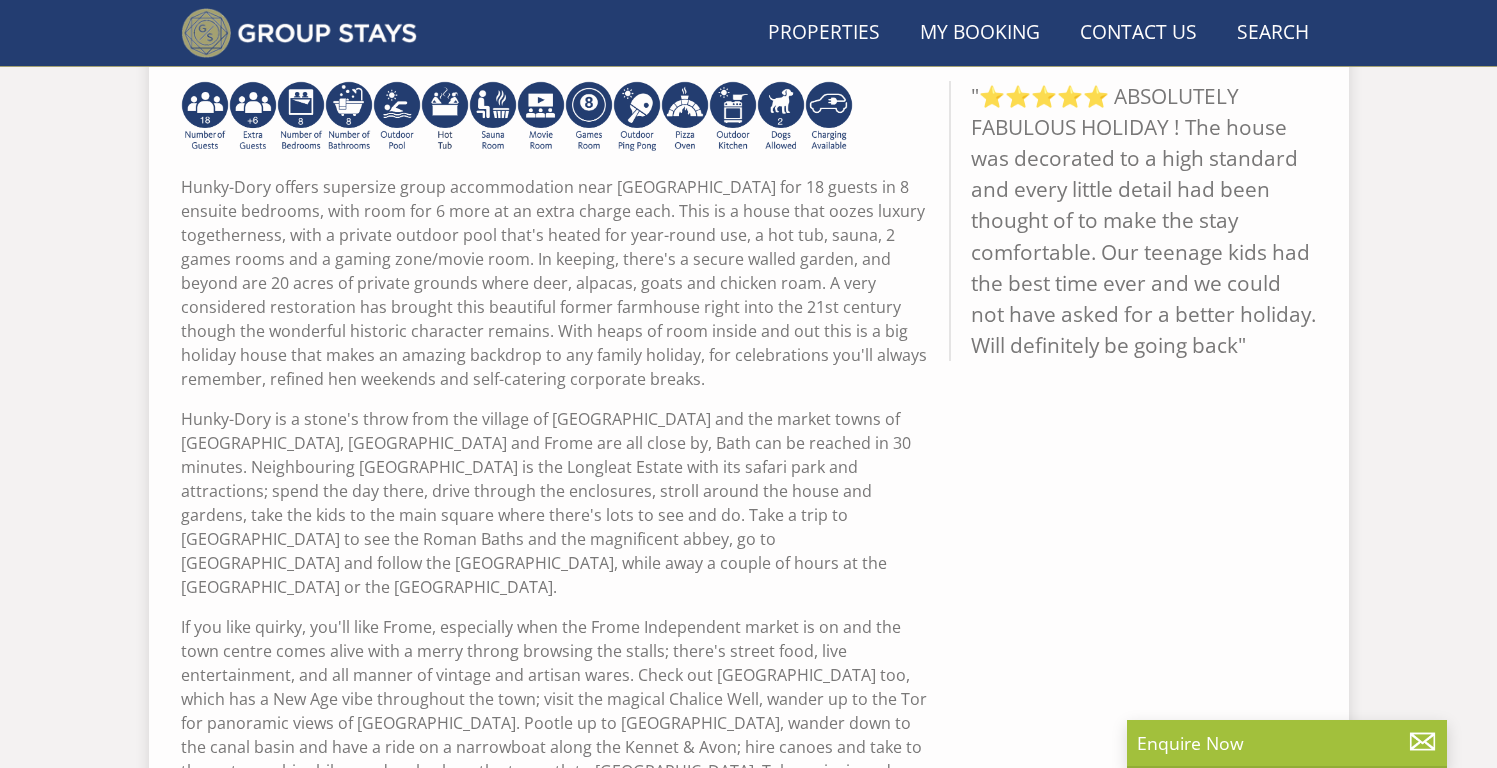 scroll, scrollTop: 657, scrollLeft: 0, axis: vertical 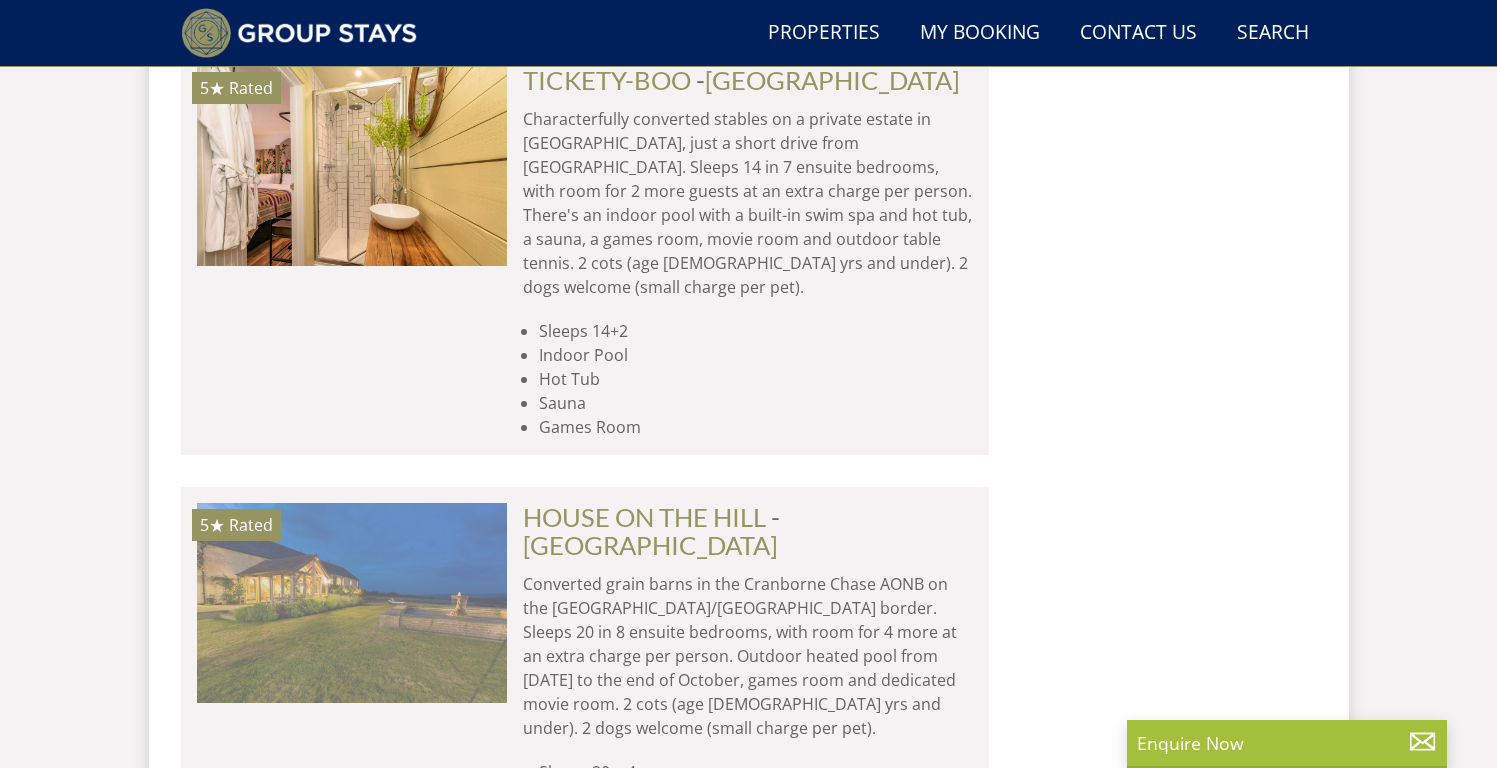 click at bounding box center [352, 603] 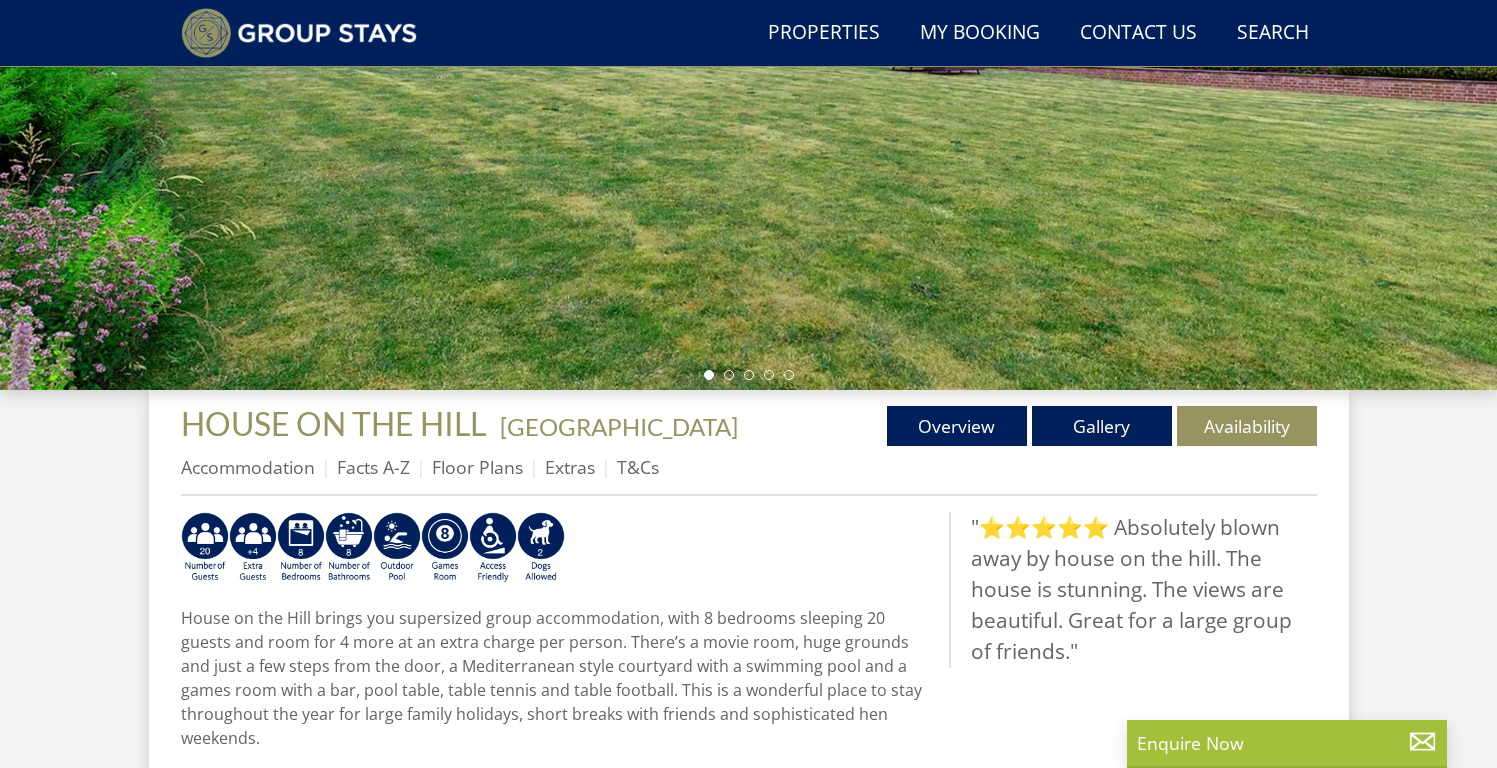 scroll, scrollTop: 370, scrollLeft: 0, axis: vertical 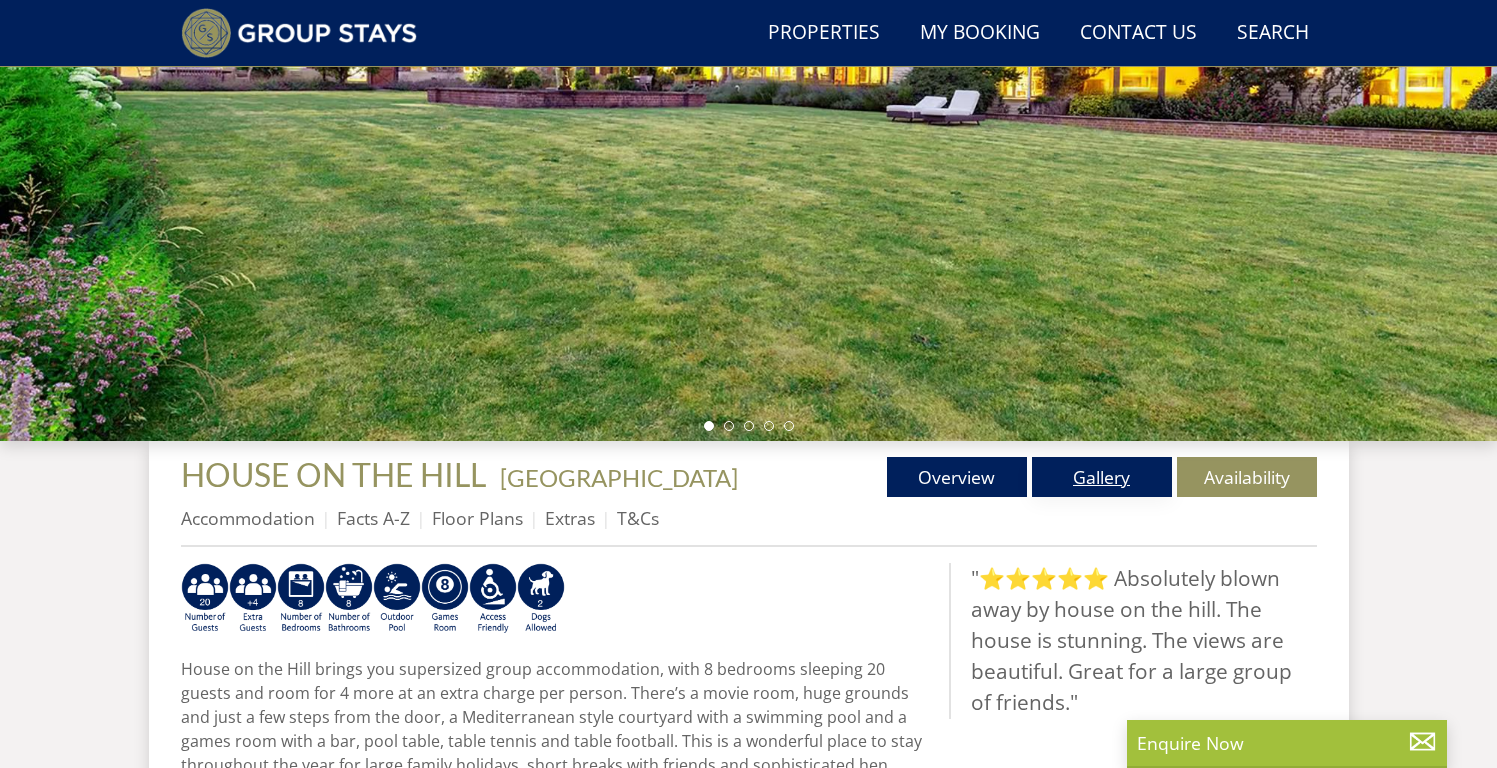 click on "Gallery" at bounding box center [1102, 477] 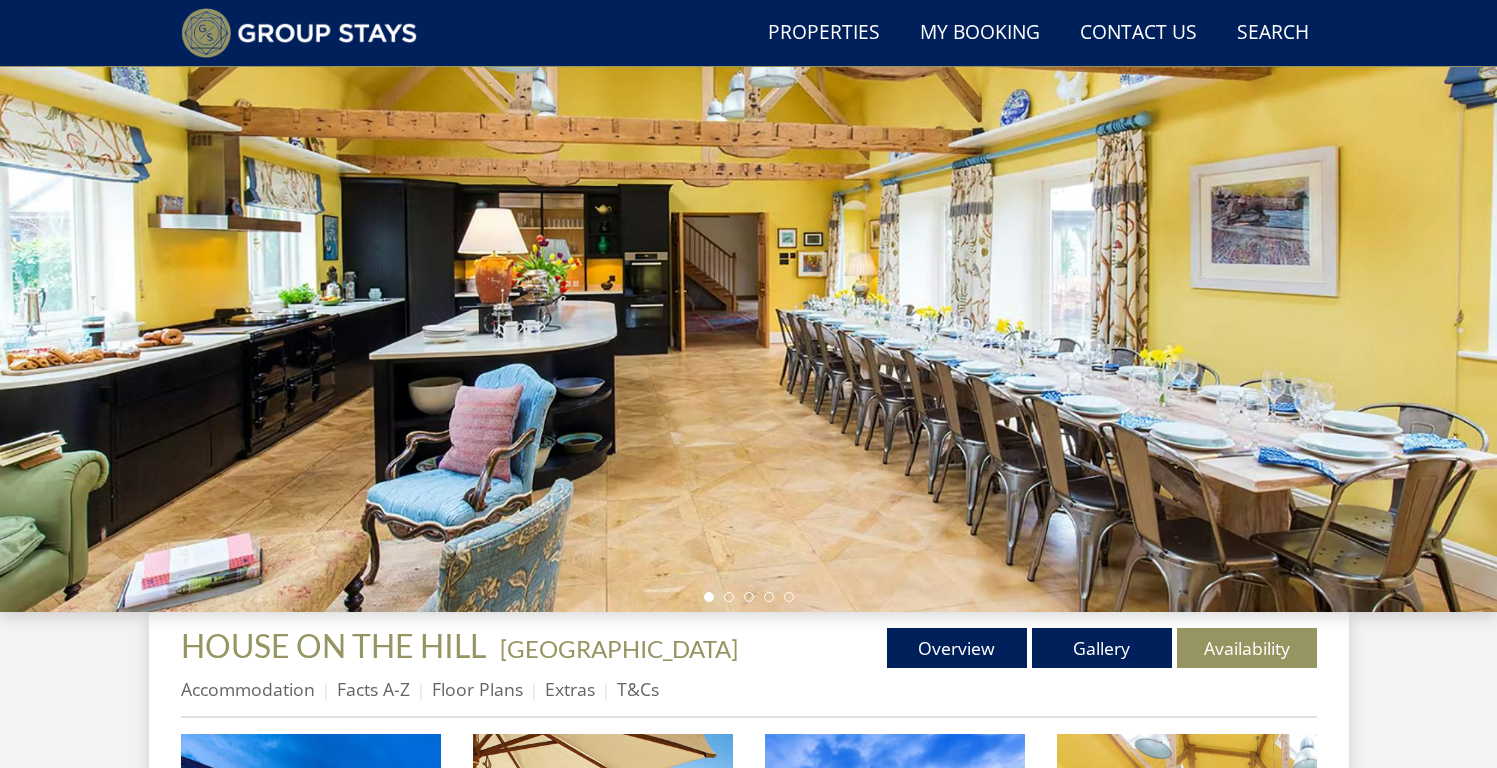 scroll, scrollTop: 229, scrollLeft: 0, axis: vertical 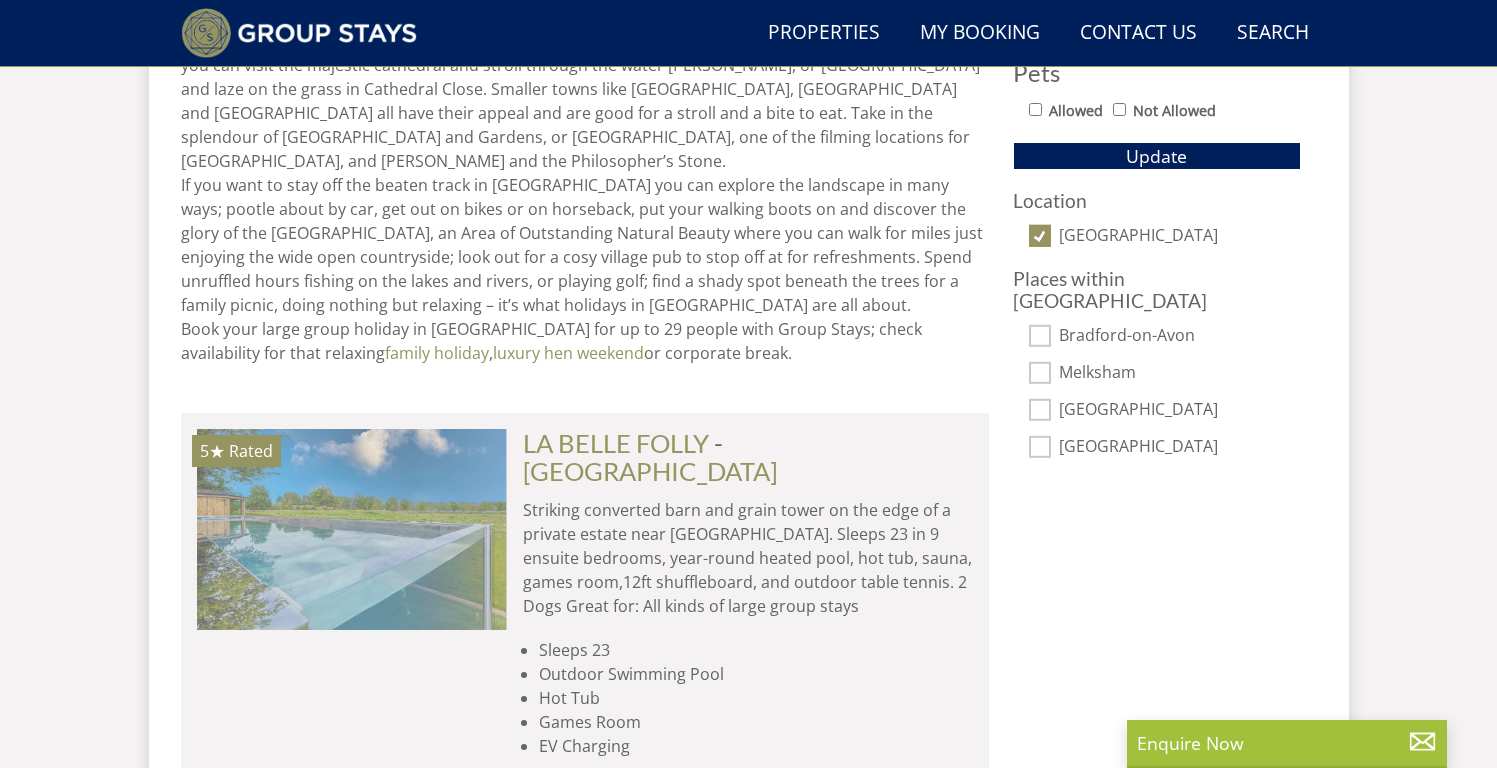 click at bounding box center (351, 529) 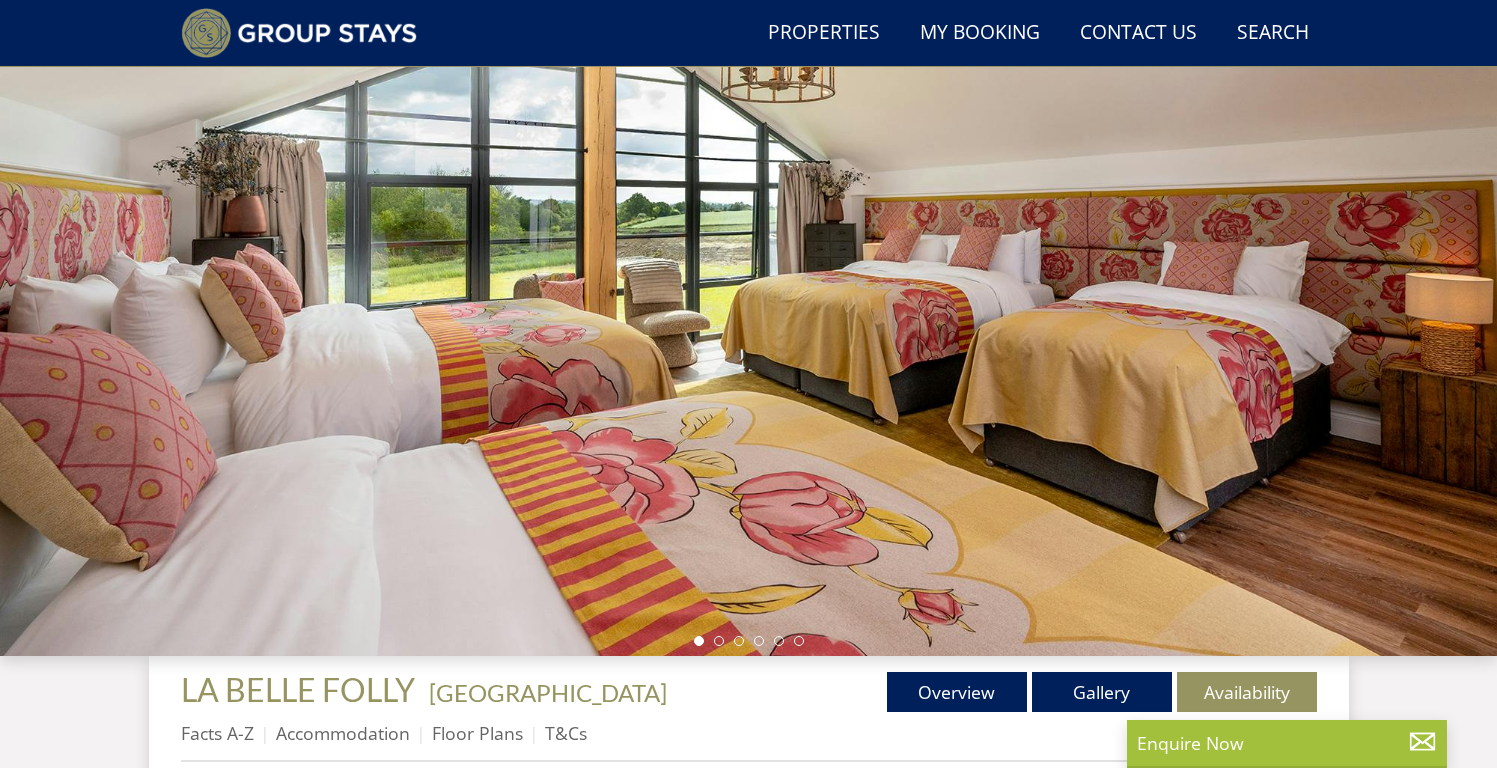 scroll, scrollTop: 119, scrollLeft: 0, axis: vertical 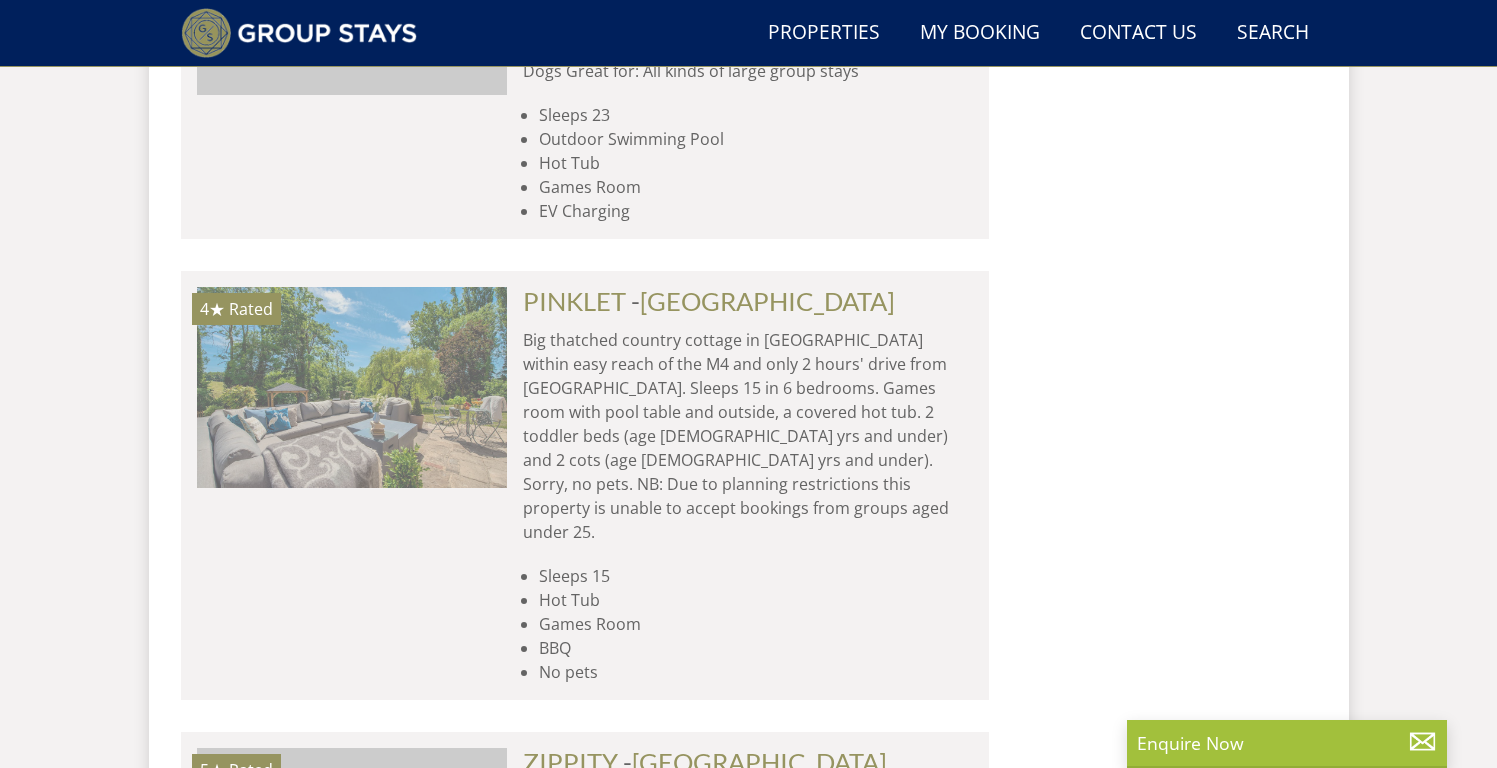 click at bounding box center (351, 387) 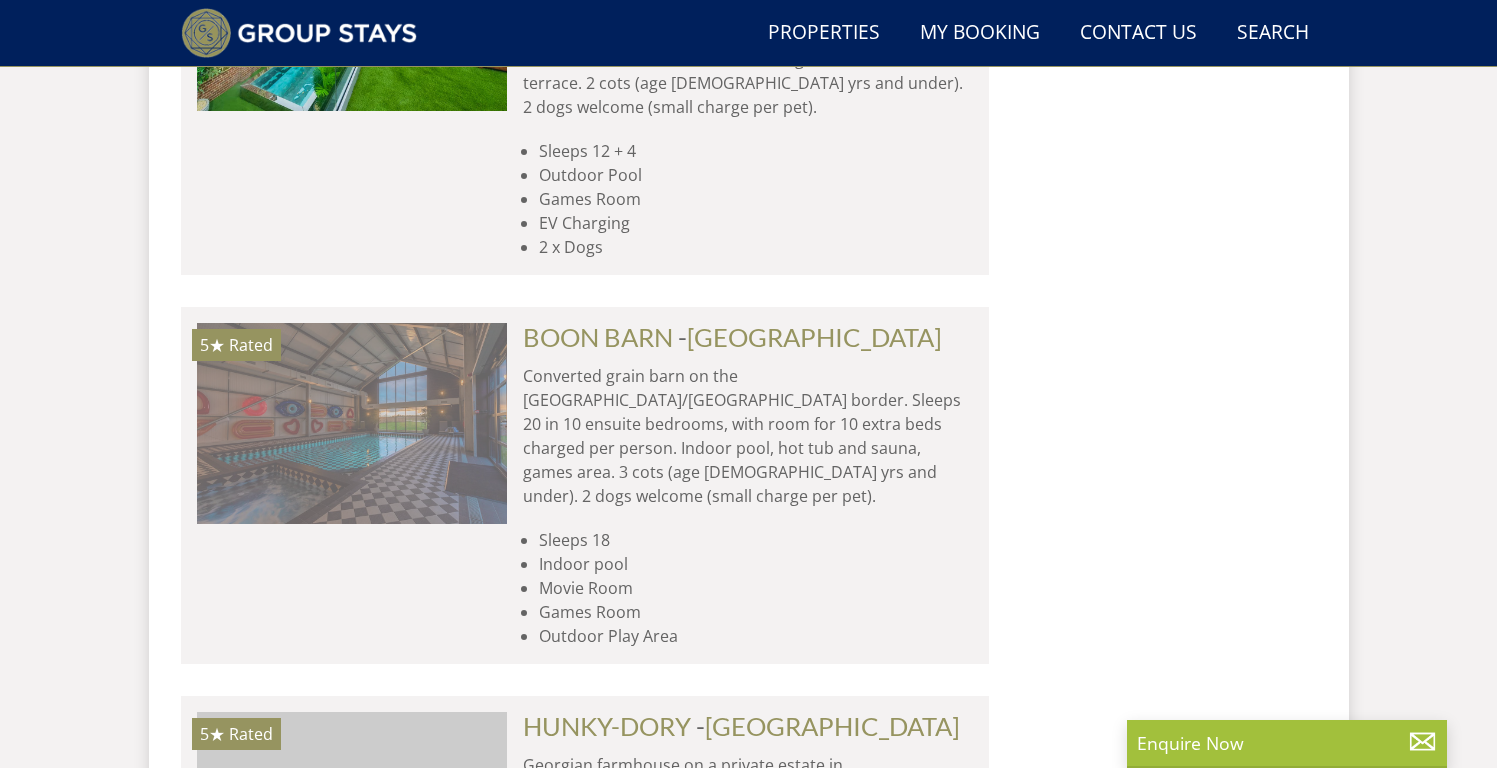click at bounding box center (352, 423) 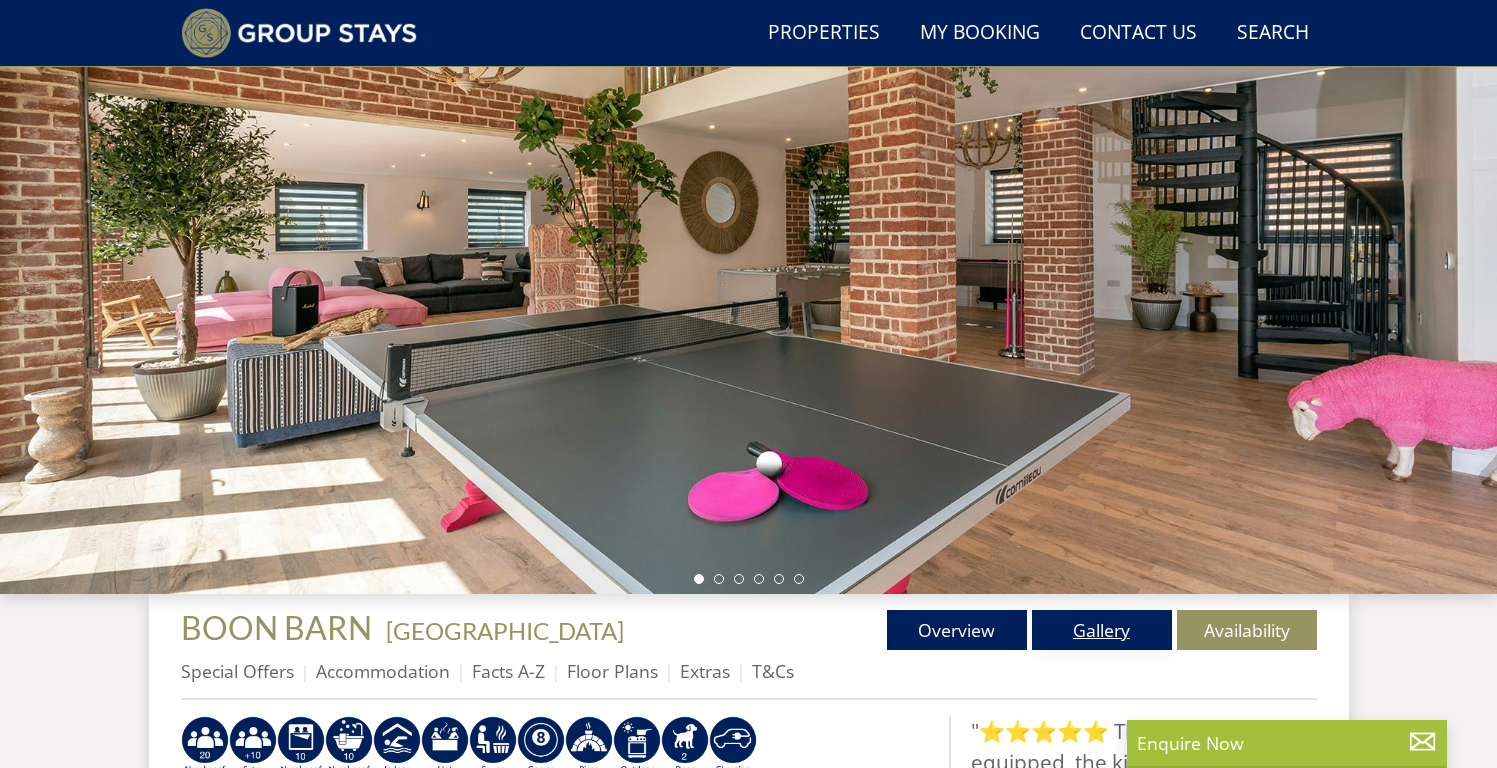 click on "Gallery" at bounding box center [1102, 630] 